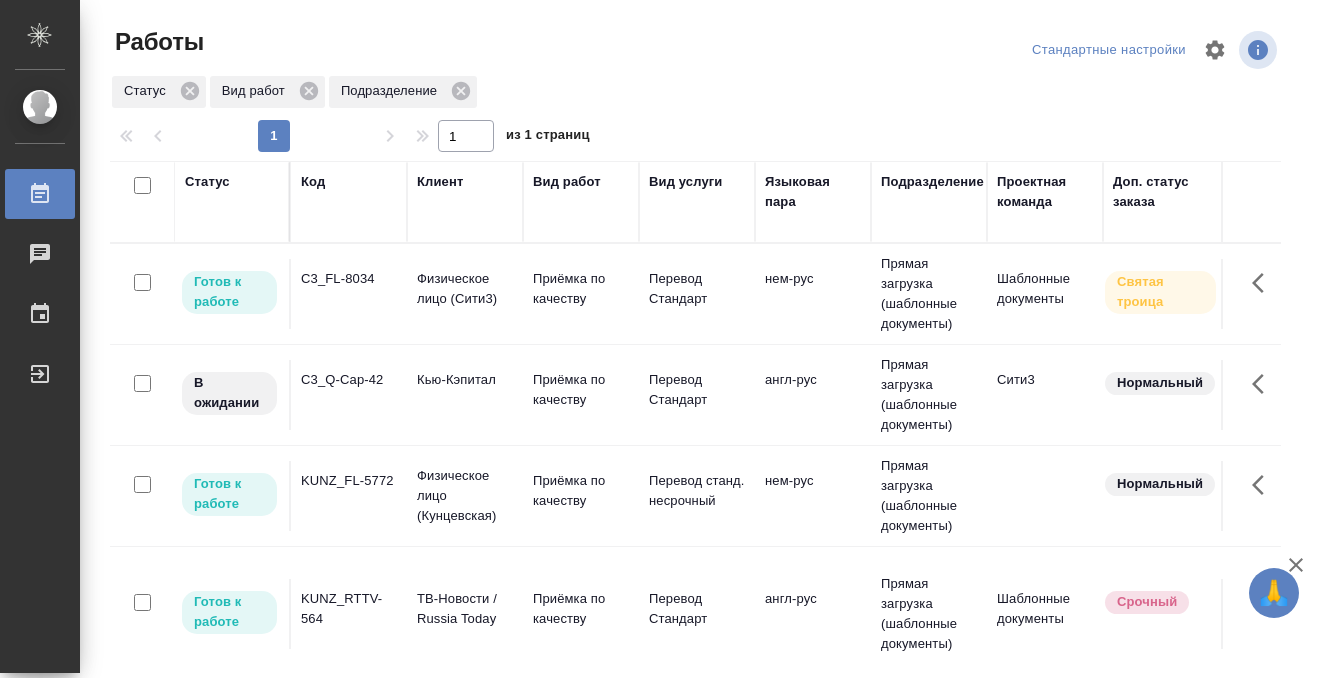 scroll, scrollTop: 0, scrollLeft: 0, axis: both 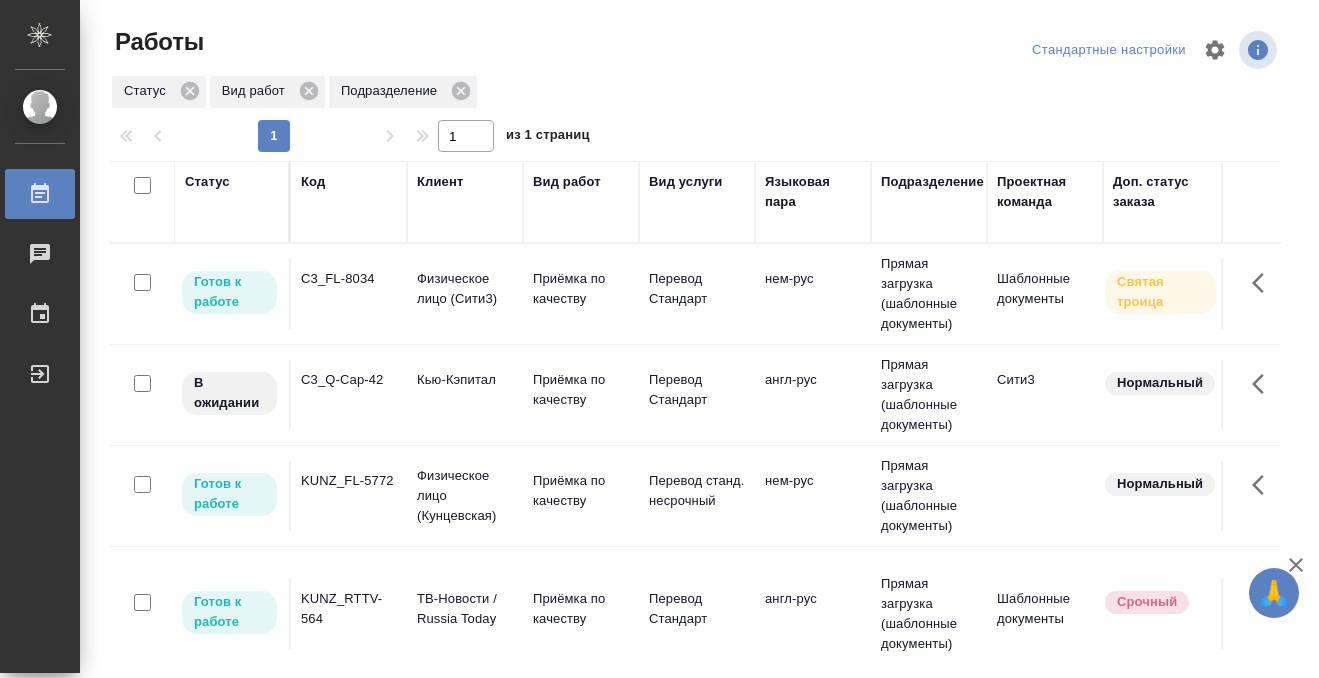 click on "Статус" at bounding box center (207, 182) 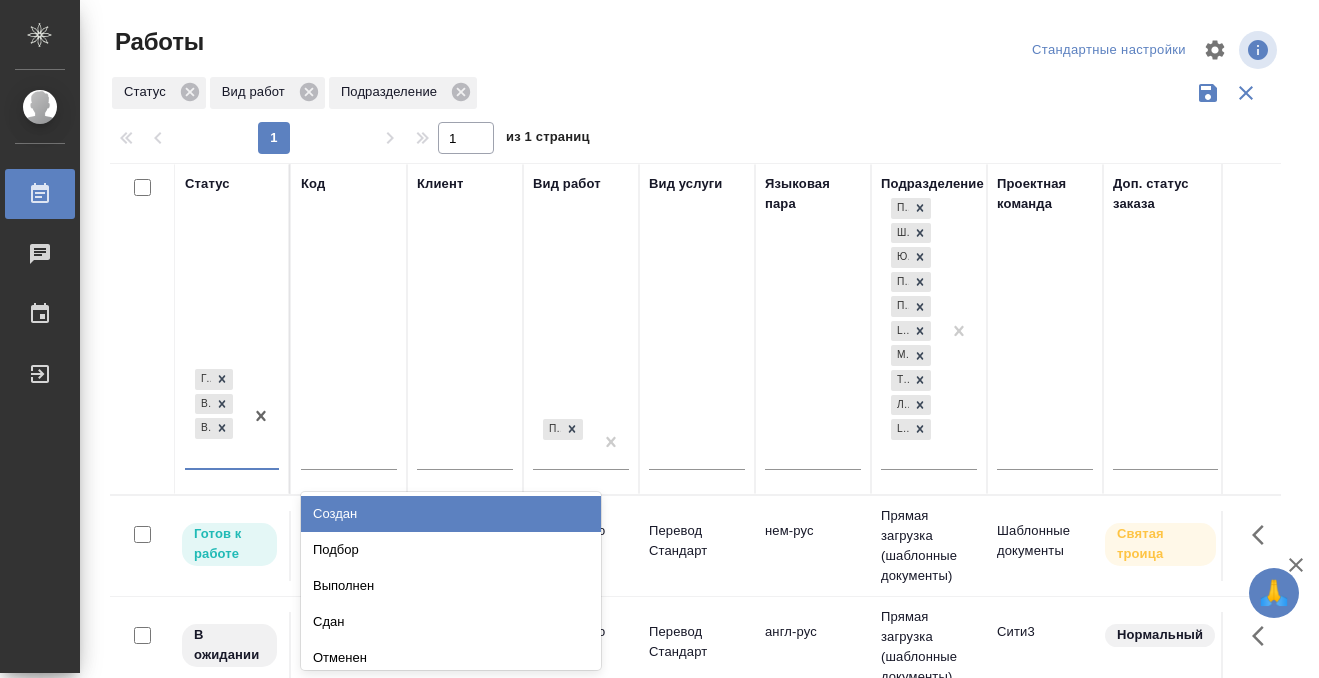 click on "Готов к работе В работе В ожидании" at bounding box center [214, 416] 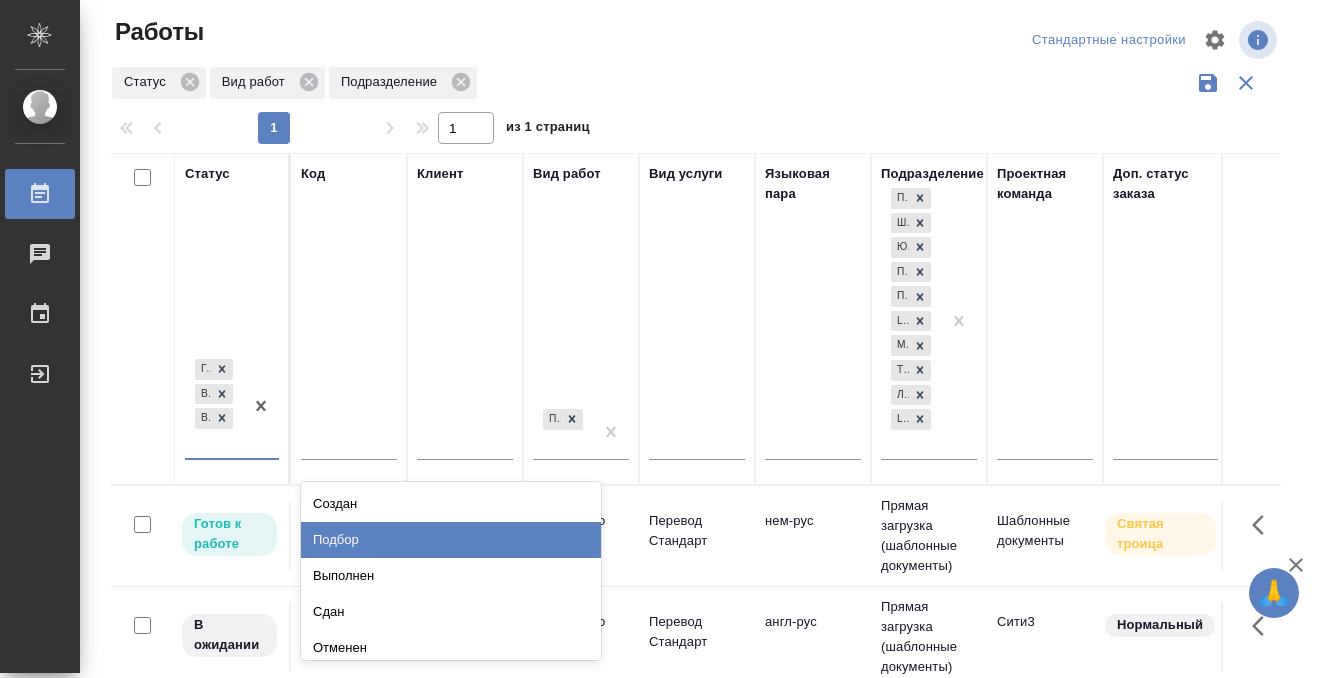 click on "Подбор" at bounding box center [451, 540] 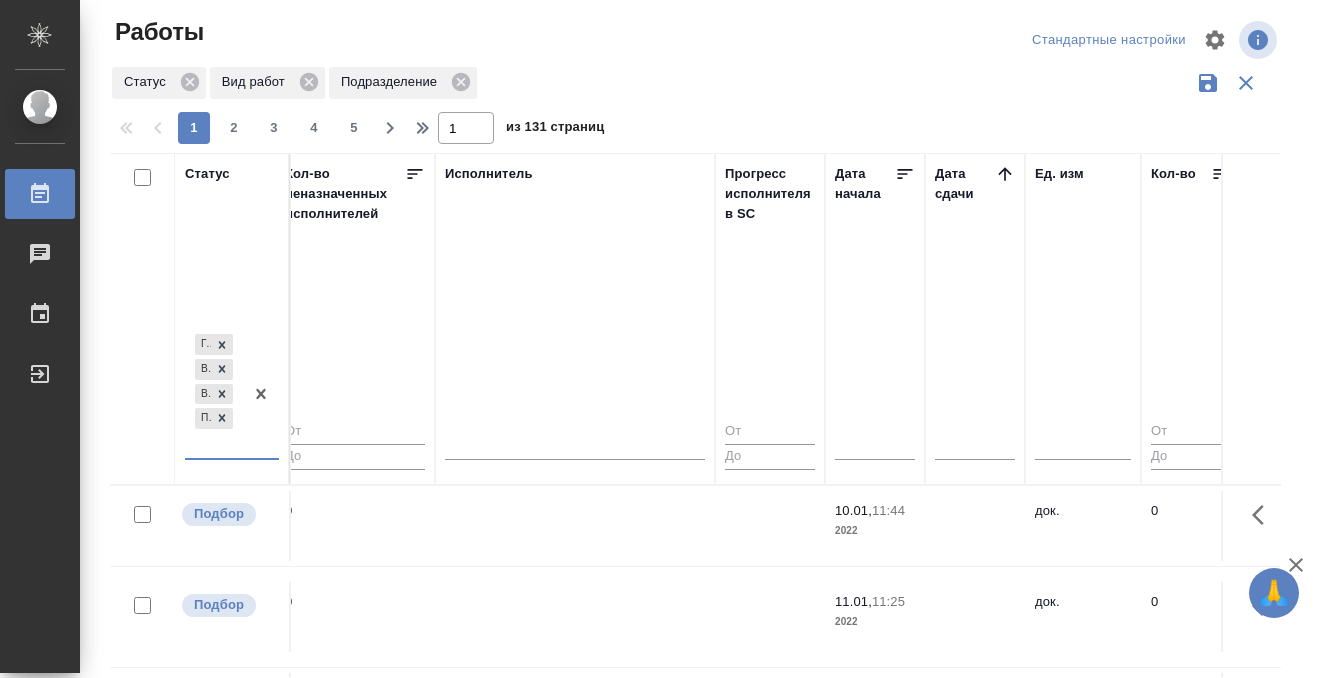 scroll, scrollTop: 0, scrollLeft: 1197, axis: horizontal 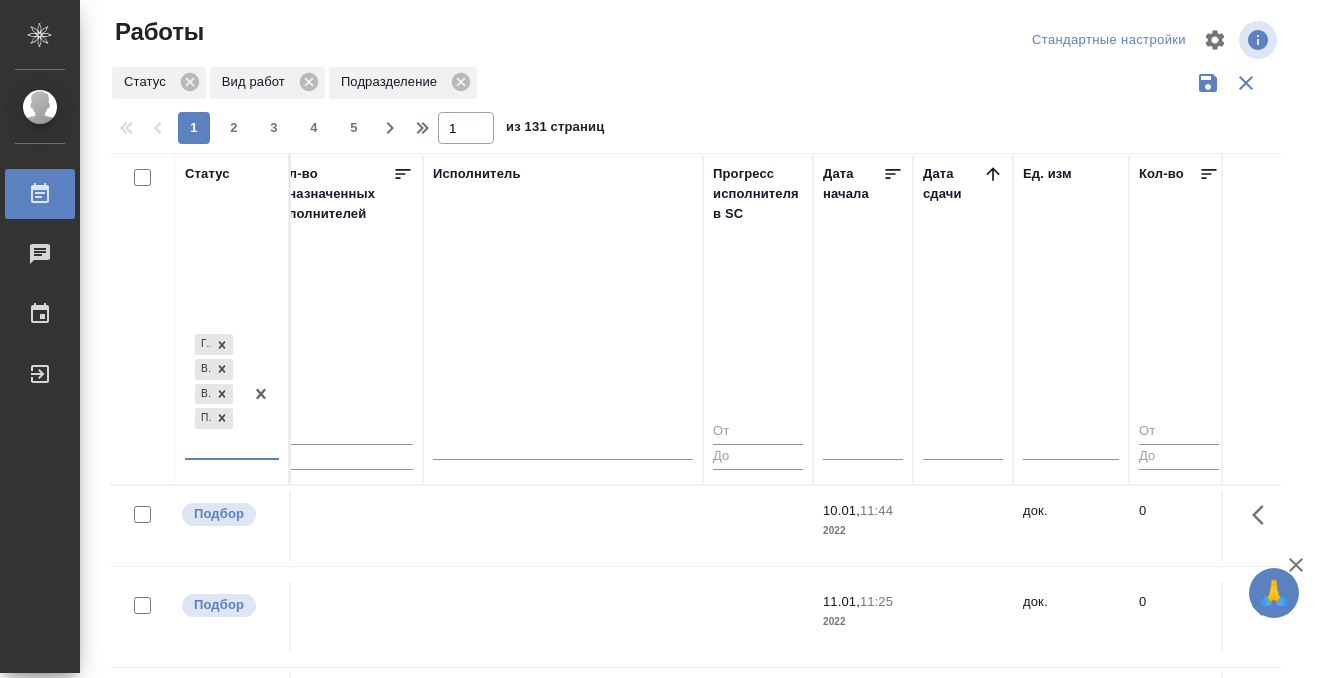 click 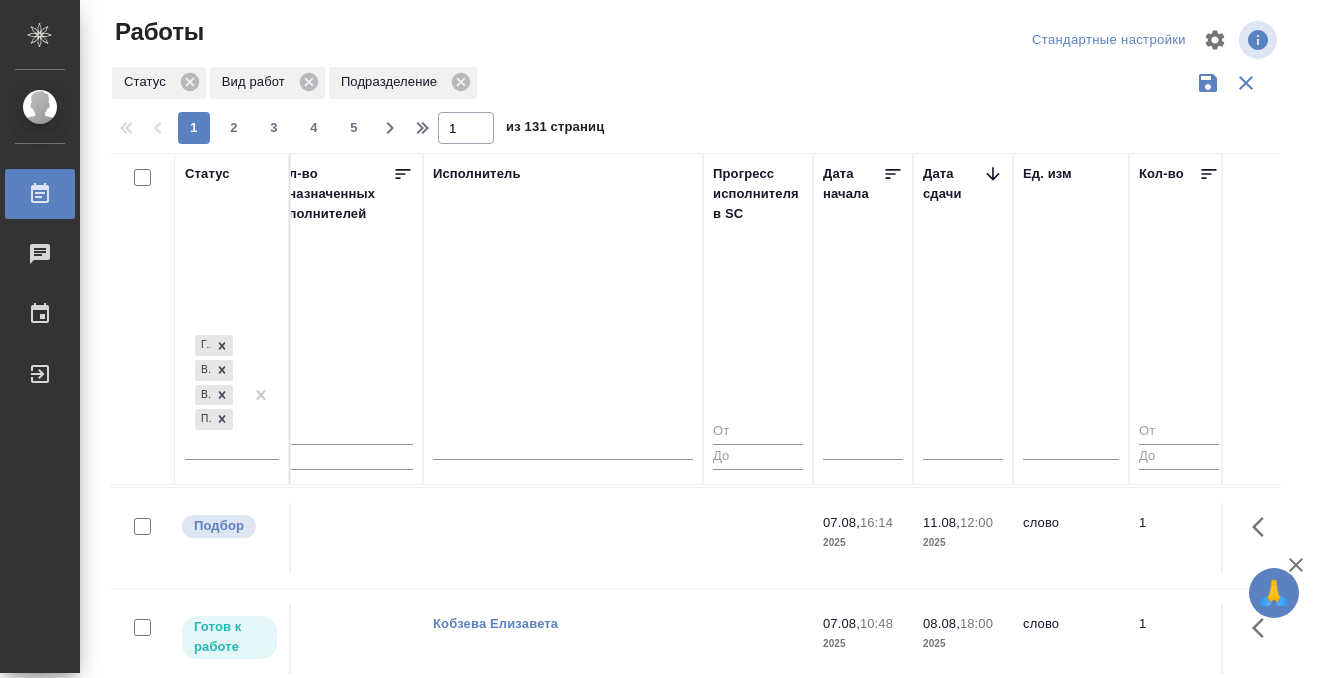 scroll, scrollTop: 229, scrollLeft: 1197, axis: both 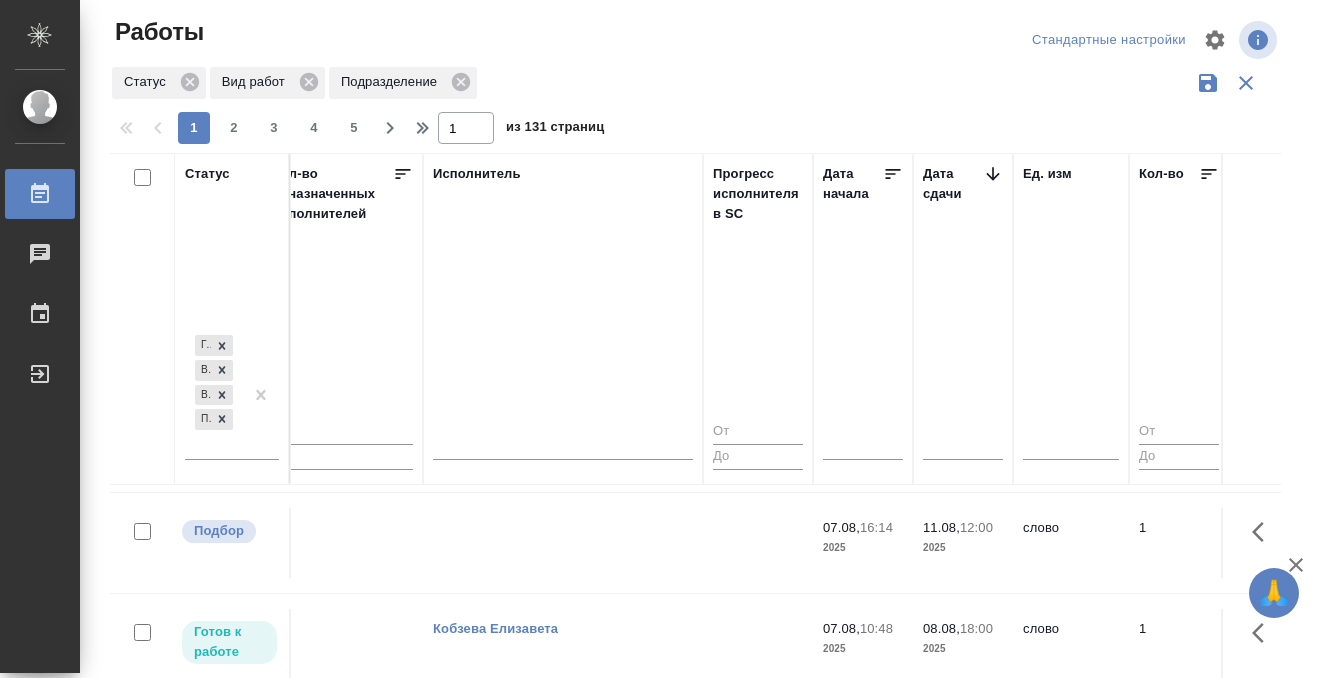 click at bounding box center [563, 324] 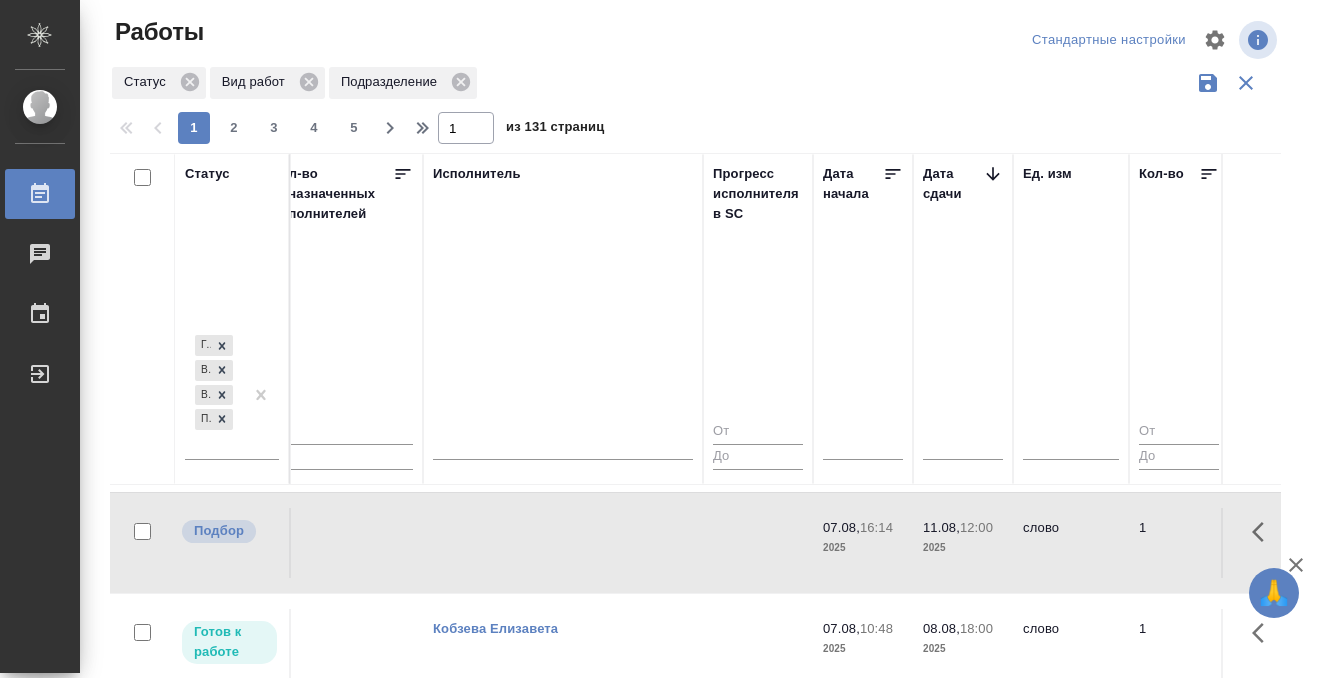 click at bounding box center [563, 324] 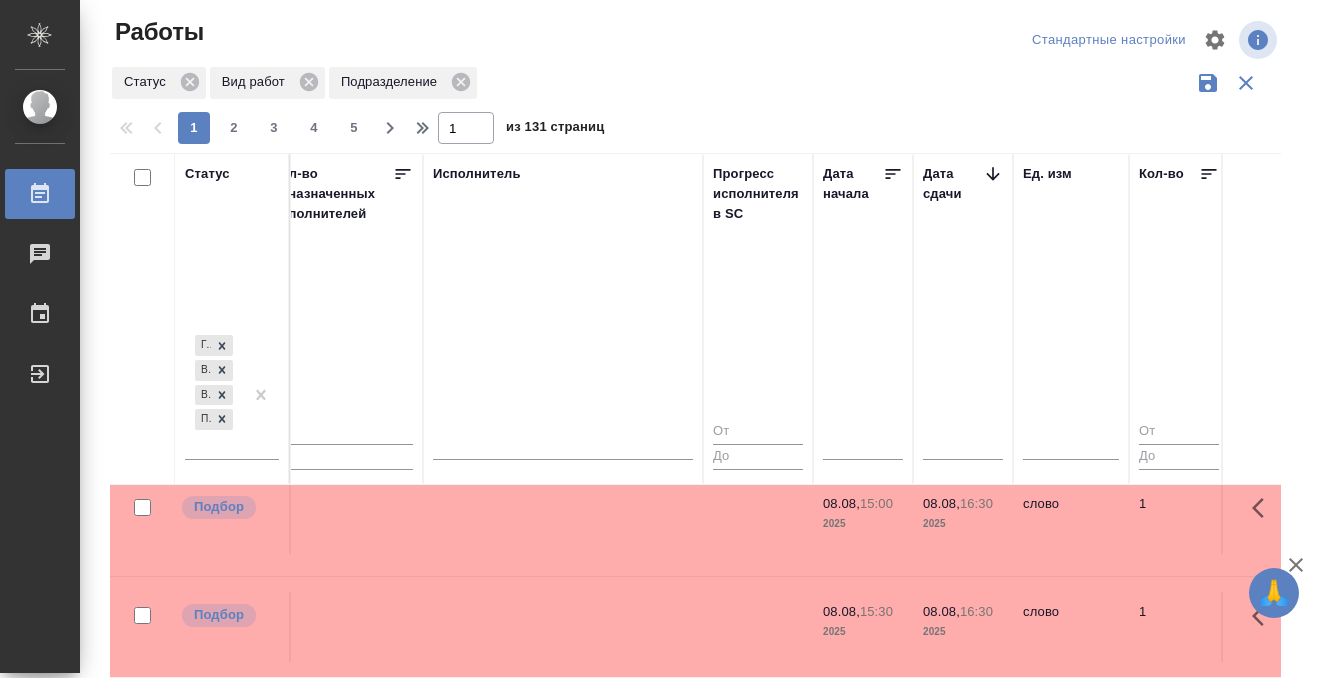 click on "Кобзева Елизавета" at bounding box center (563, 91) 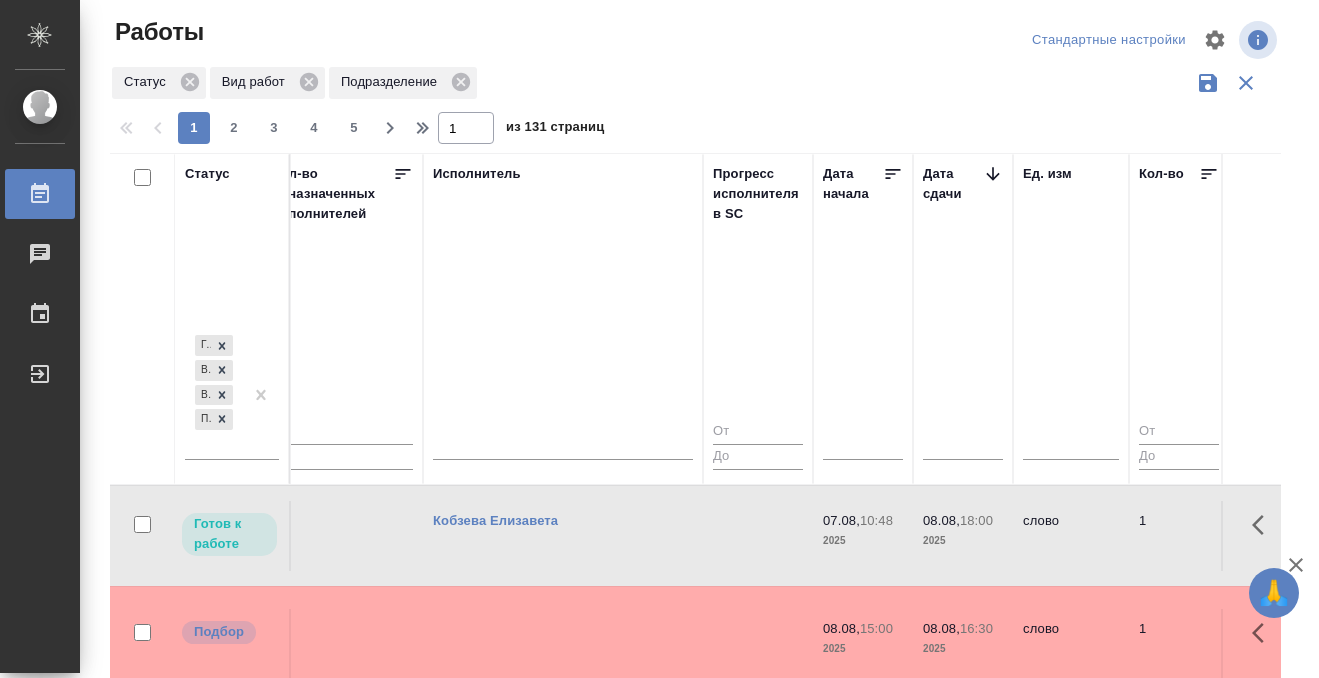 click at bounding box center (563, 216) 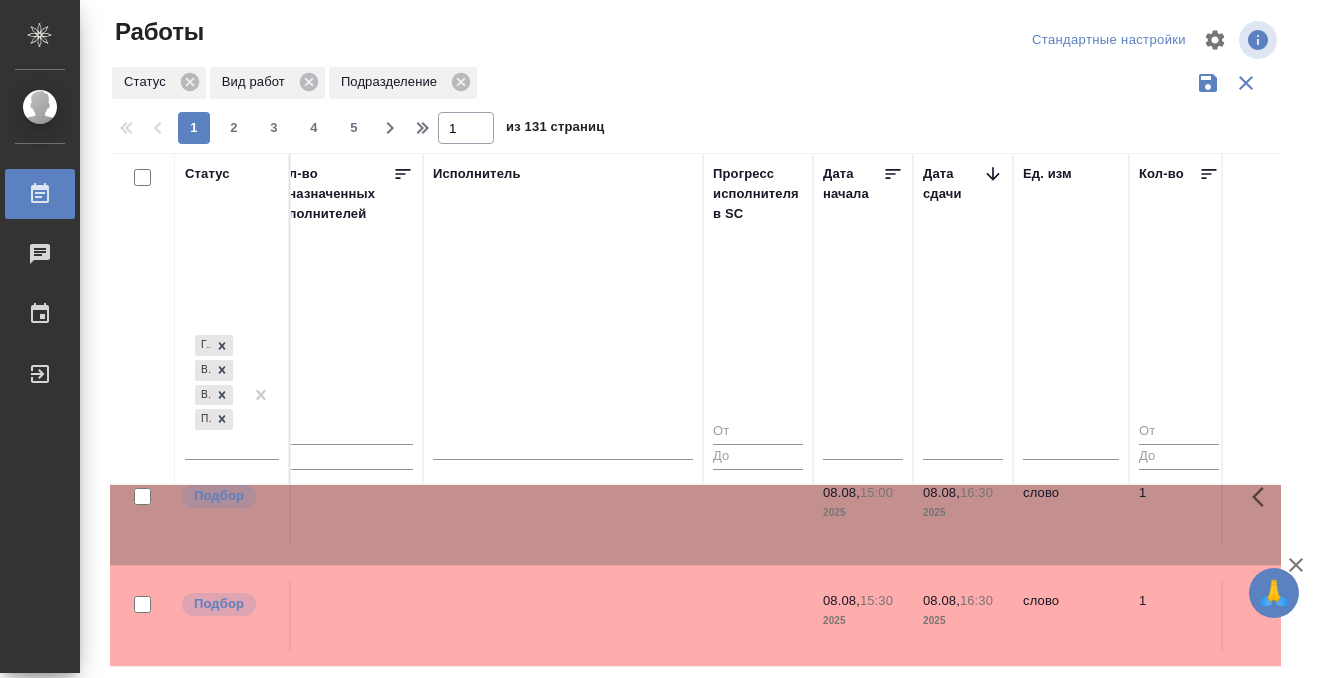 click at bounding box center [563, 80] 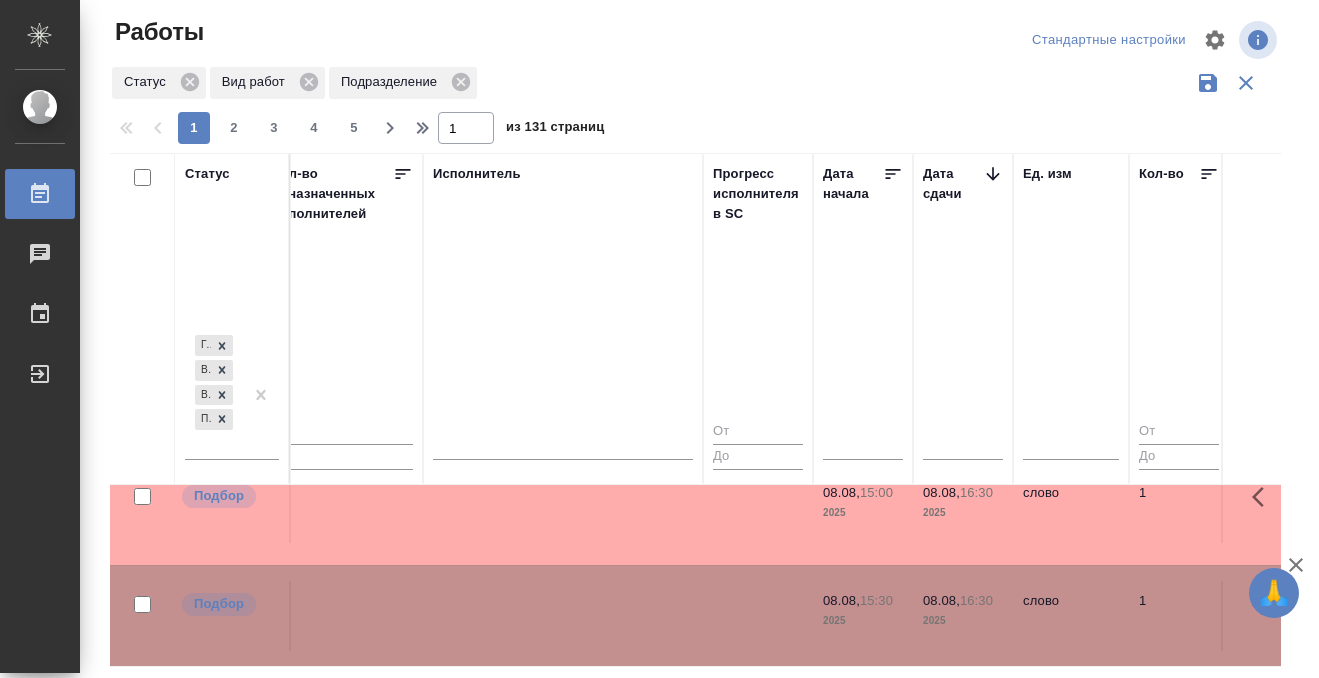 click at bounding box center (563, 80) 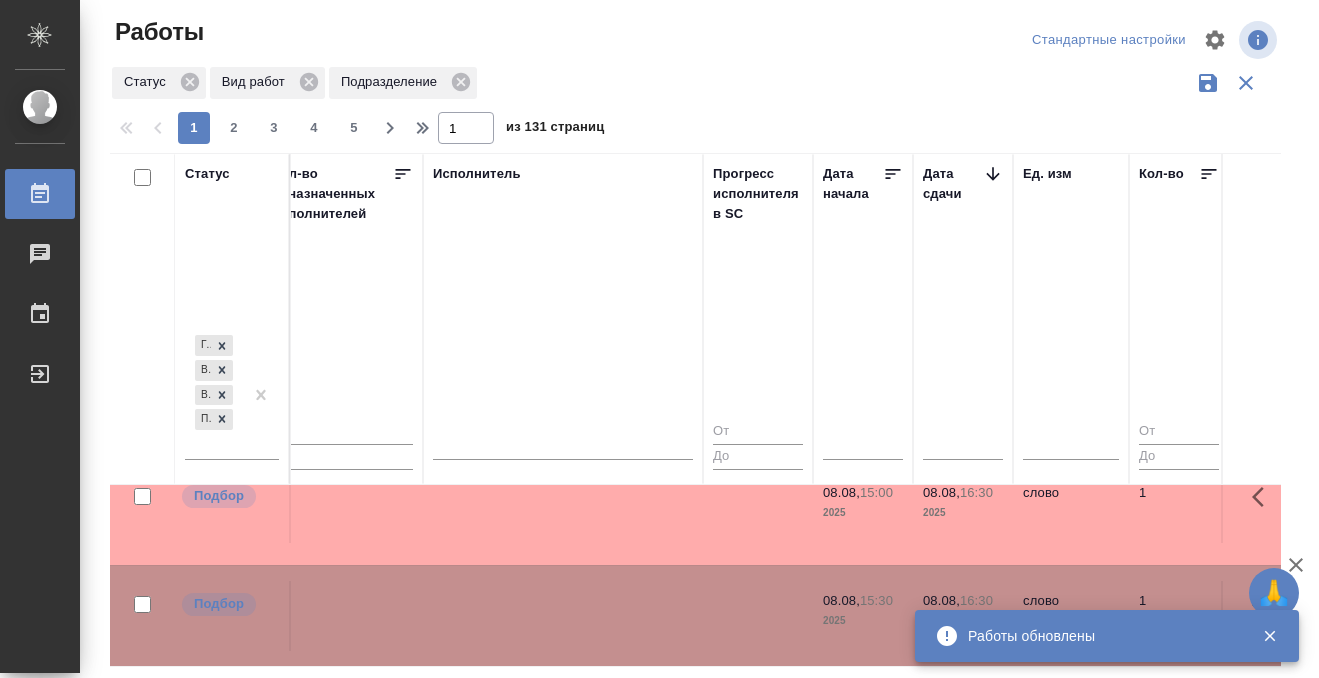 scroll, scrollTop: 424, scrollLeft: 1197, axis: both 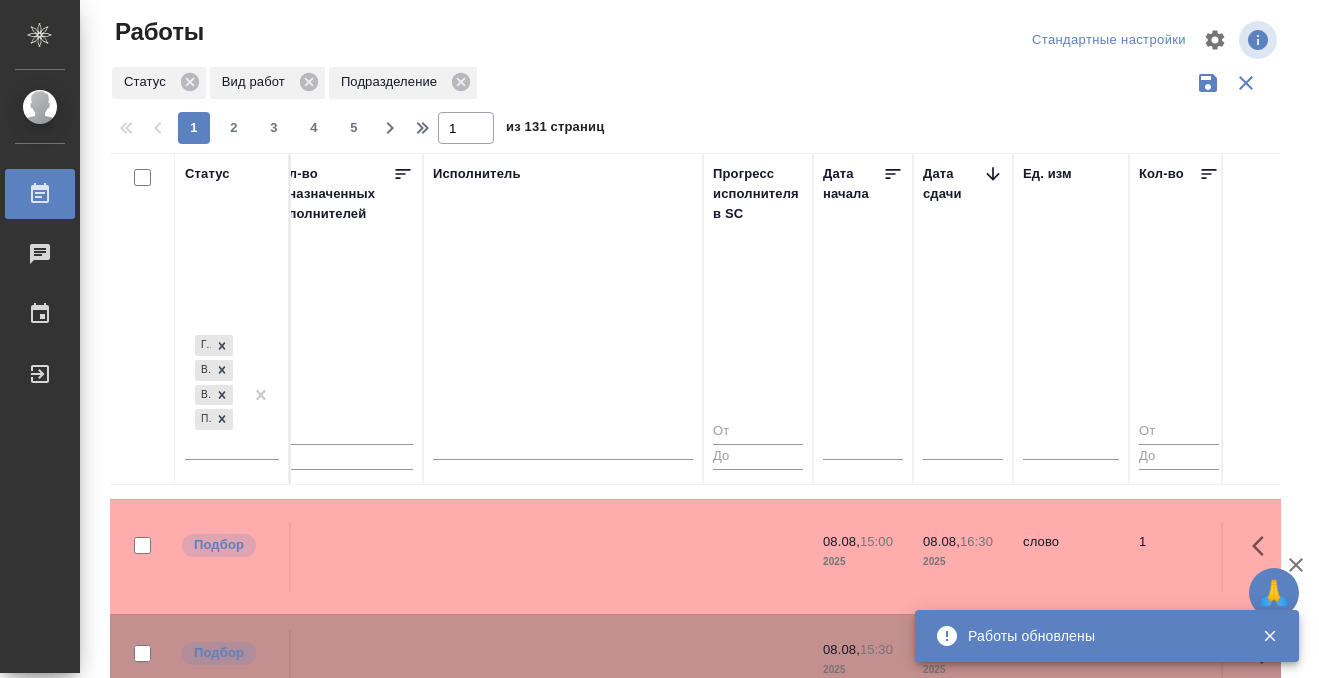 click at bounding box center (563, 129) 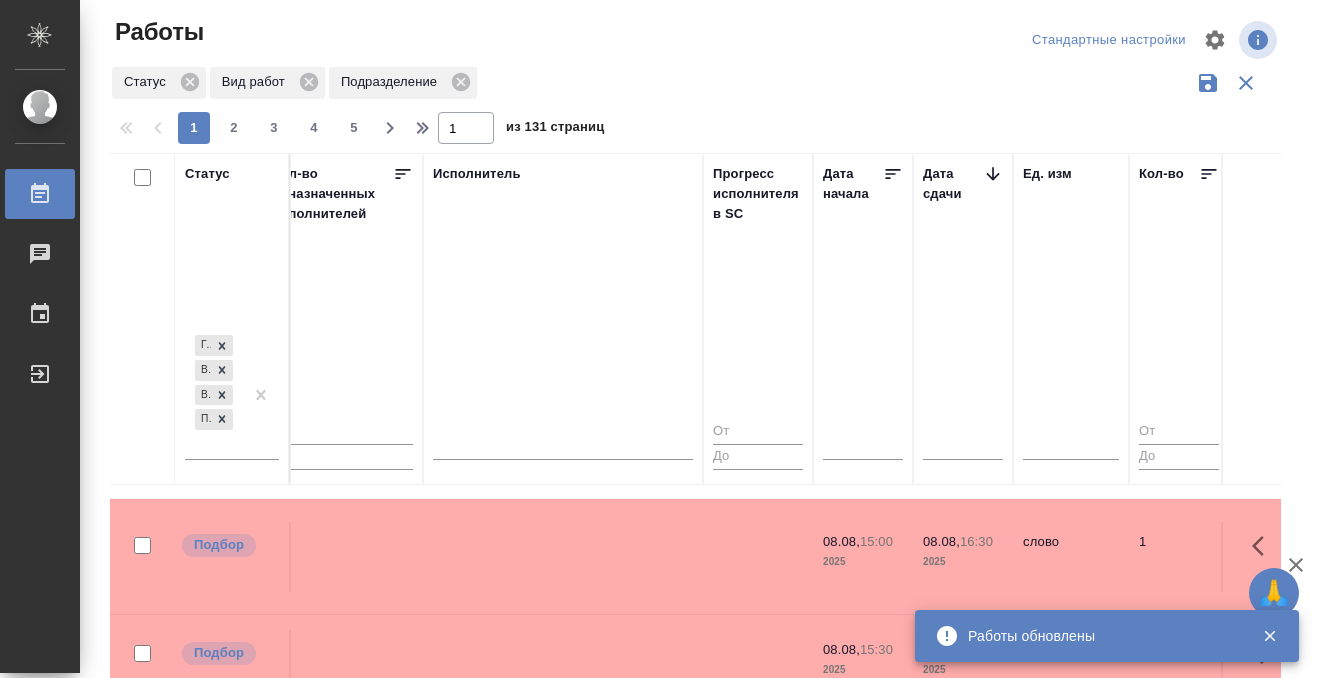 click at bounding box center [563, 129] 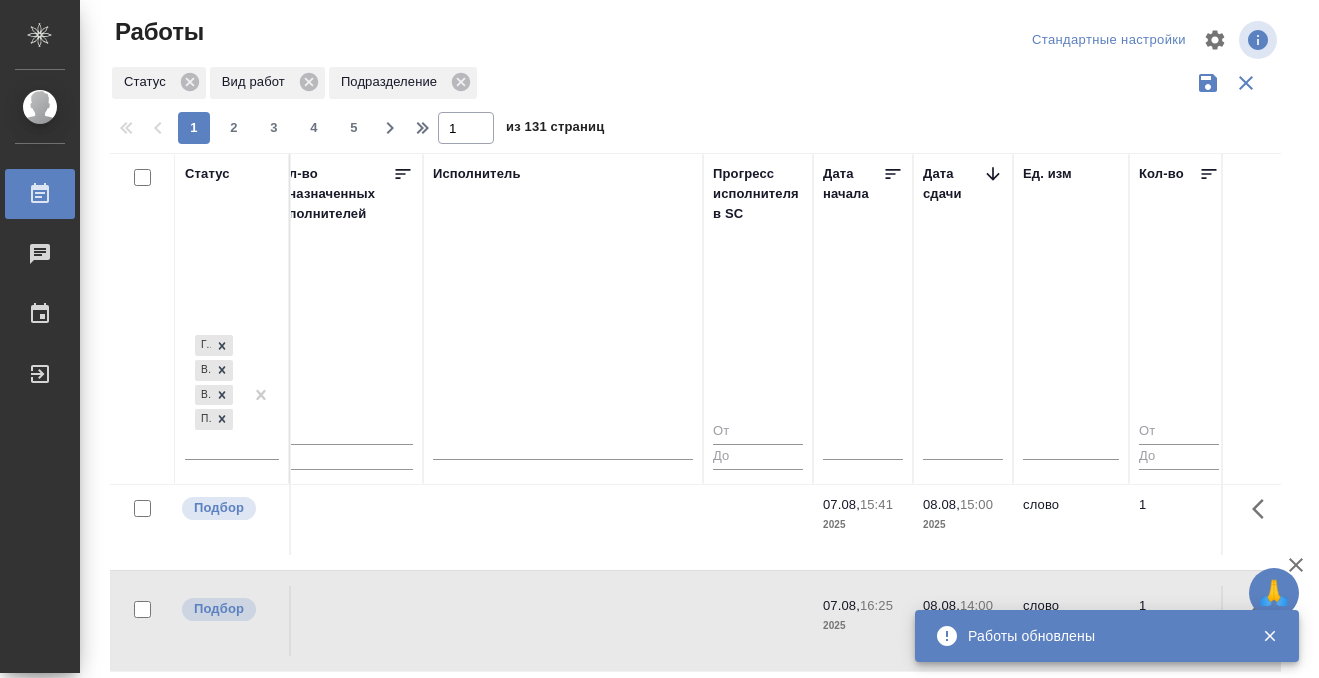 click at bounding box center [563, -117] 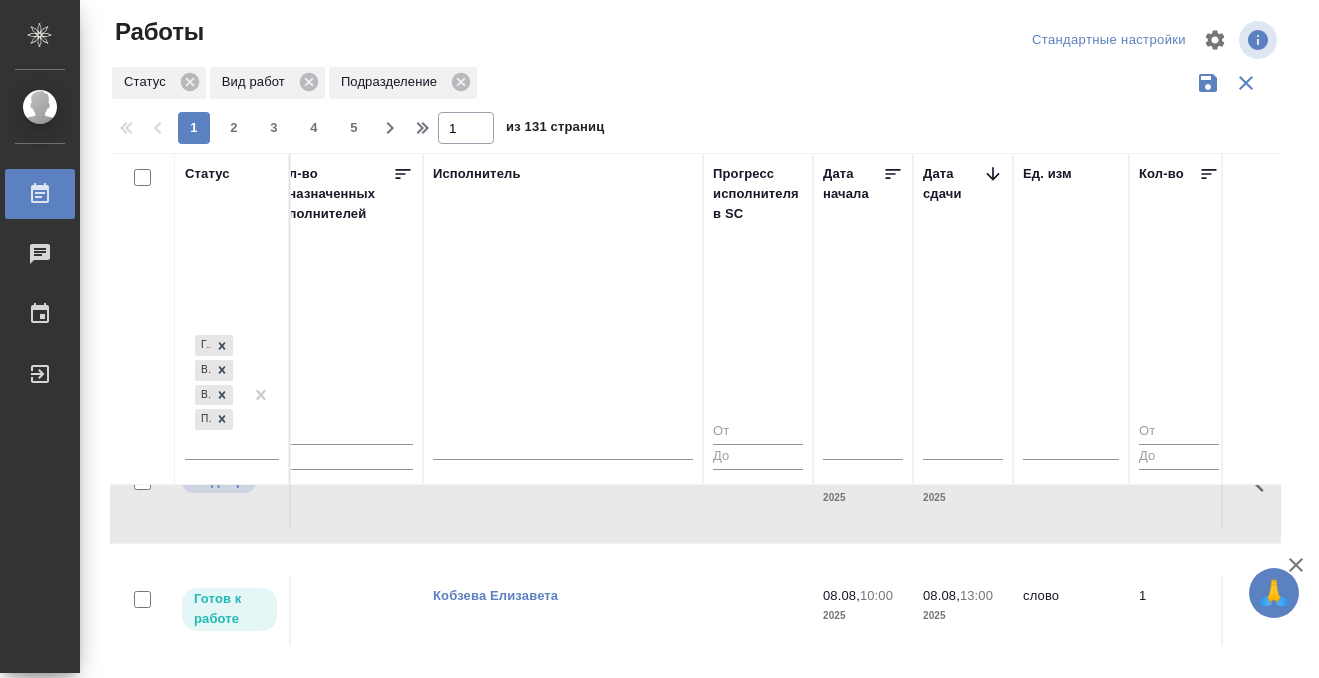 scroll, scrollTop: 1327, scrollLeft: 1197, axis: both 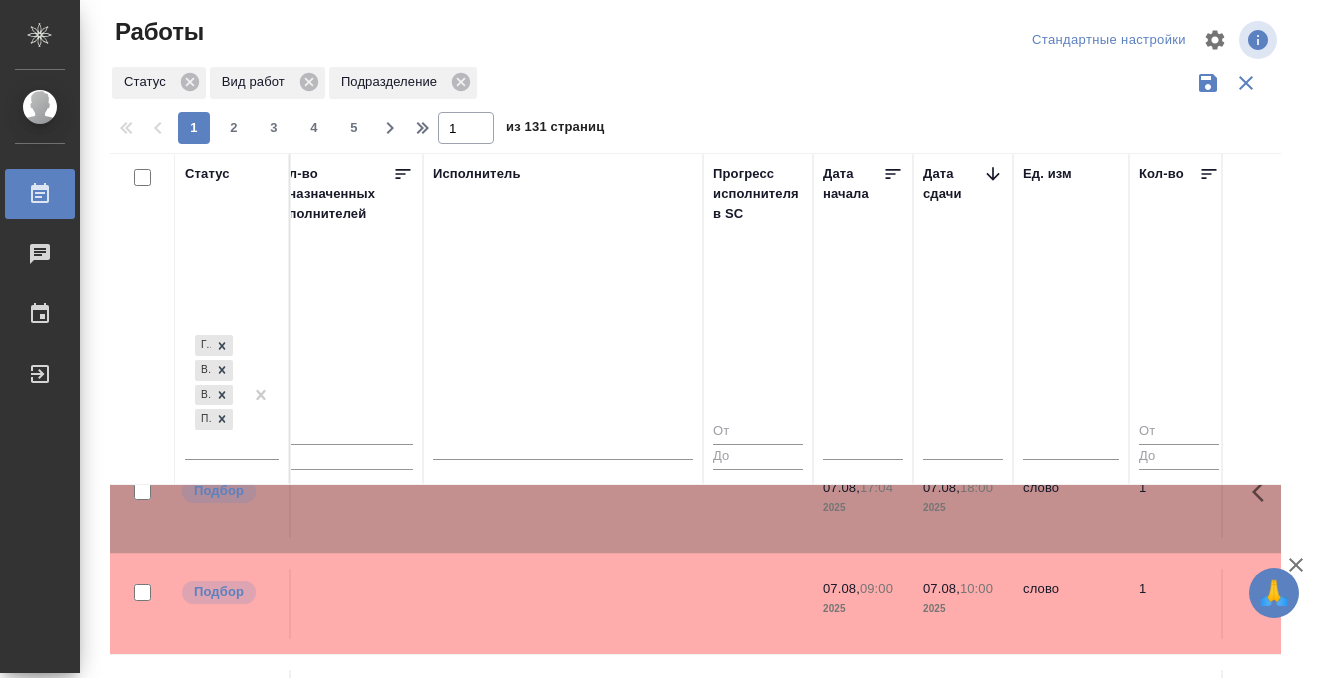 click at bounding box center (563, -774) 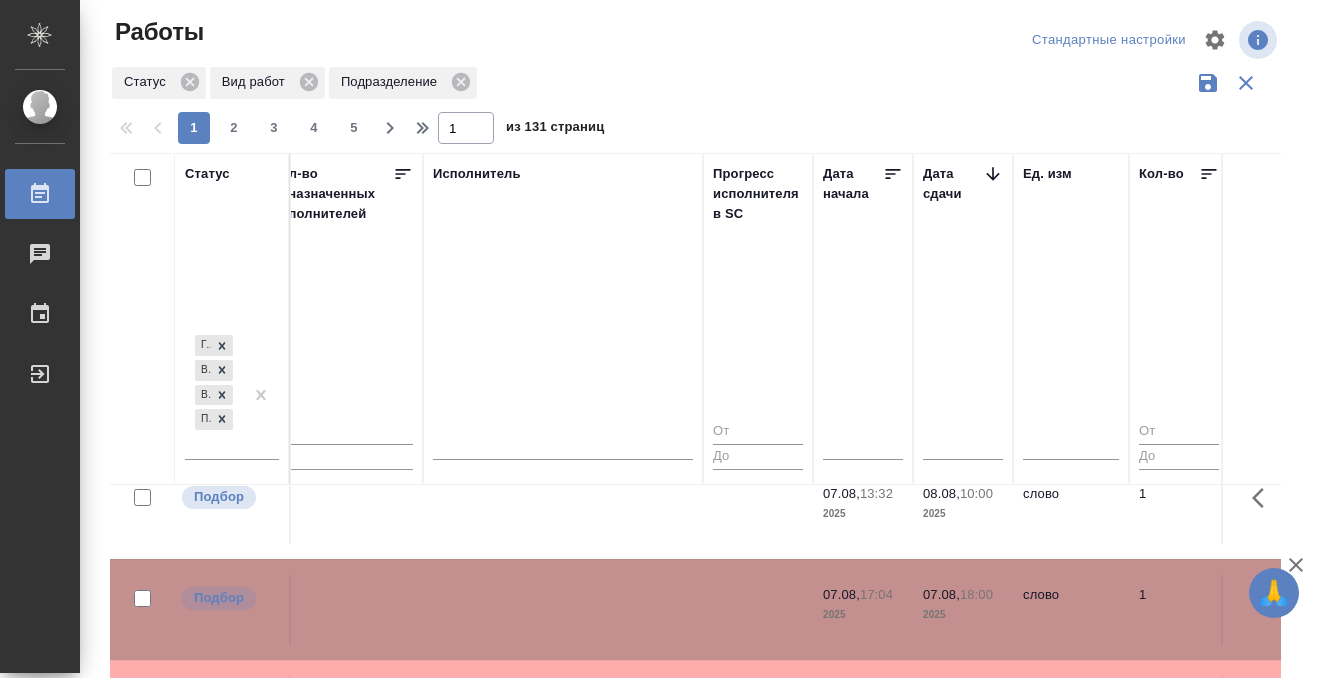 click 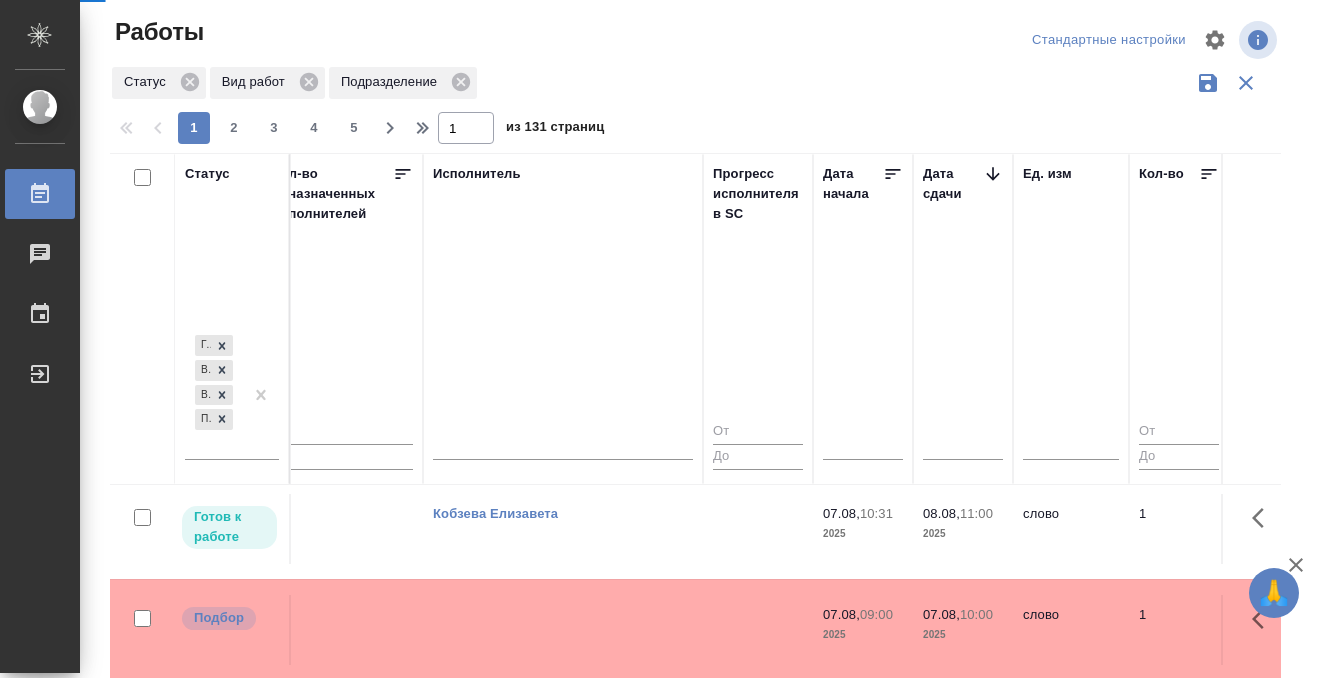 click 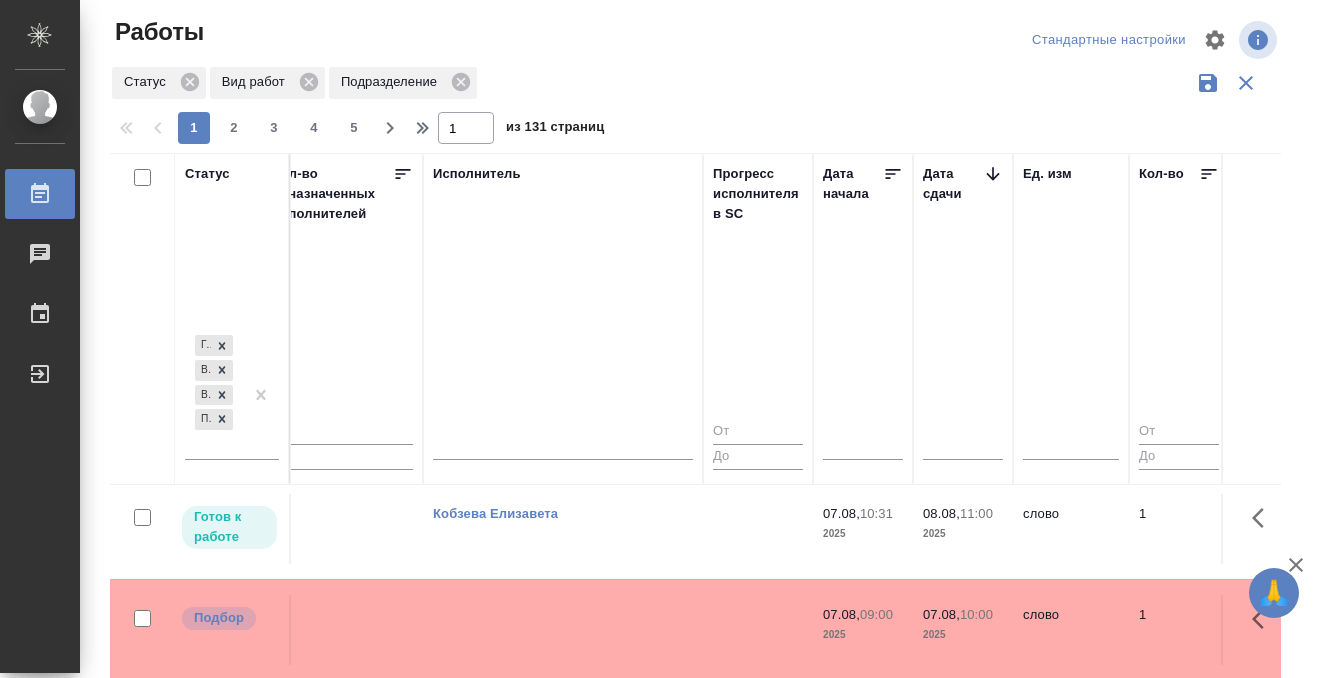 scroll, scrollTop: 1240, scrollLeft: 1197, axis: both 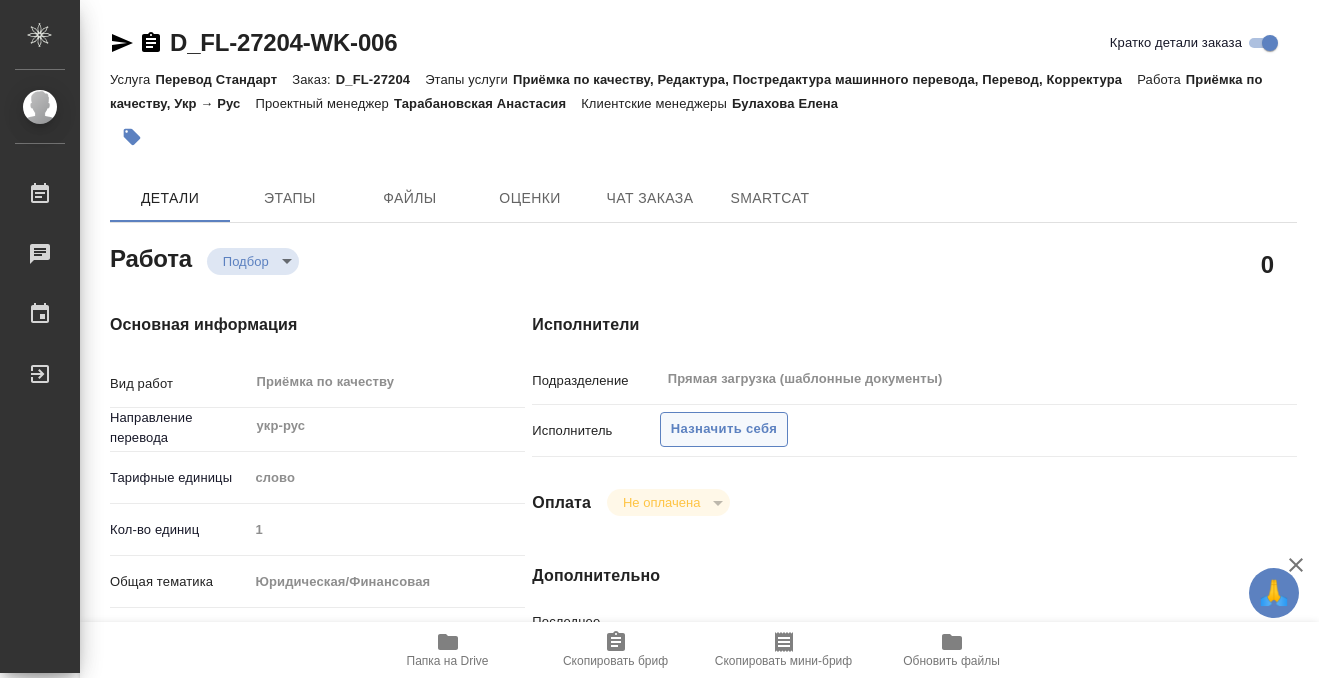 click on "Назначить себя" at bounding box center [724, 429] 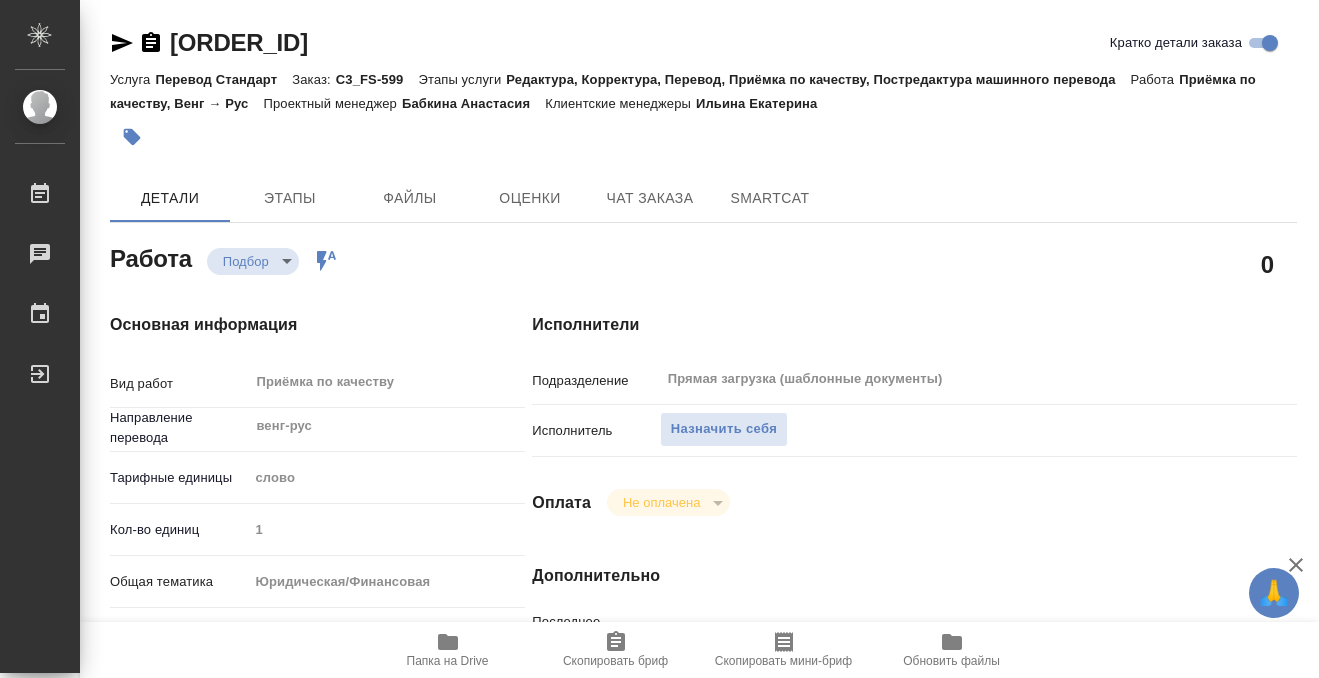 scroll, scrollTop: 0, scrollLeft: 0, axis: both 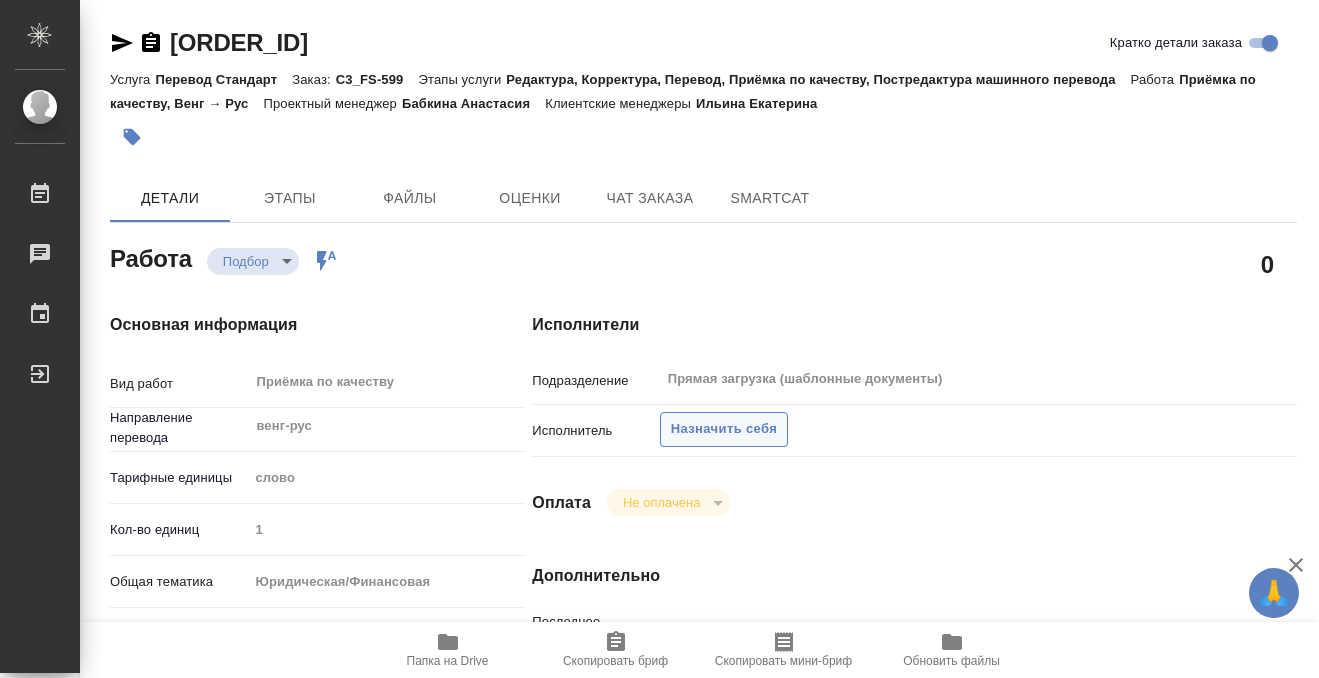 click on "Назначить себя" at bounding box center (724, 429) 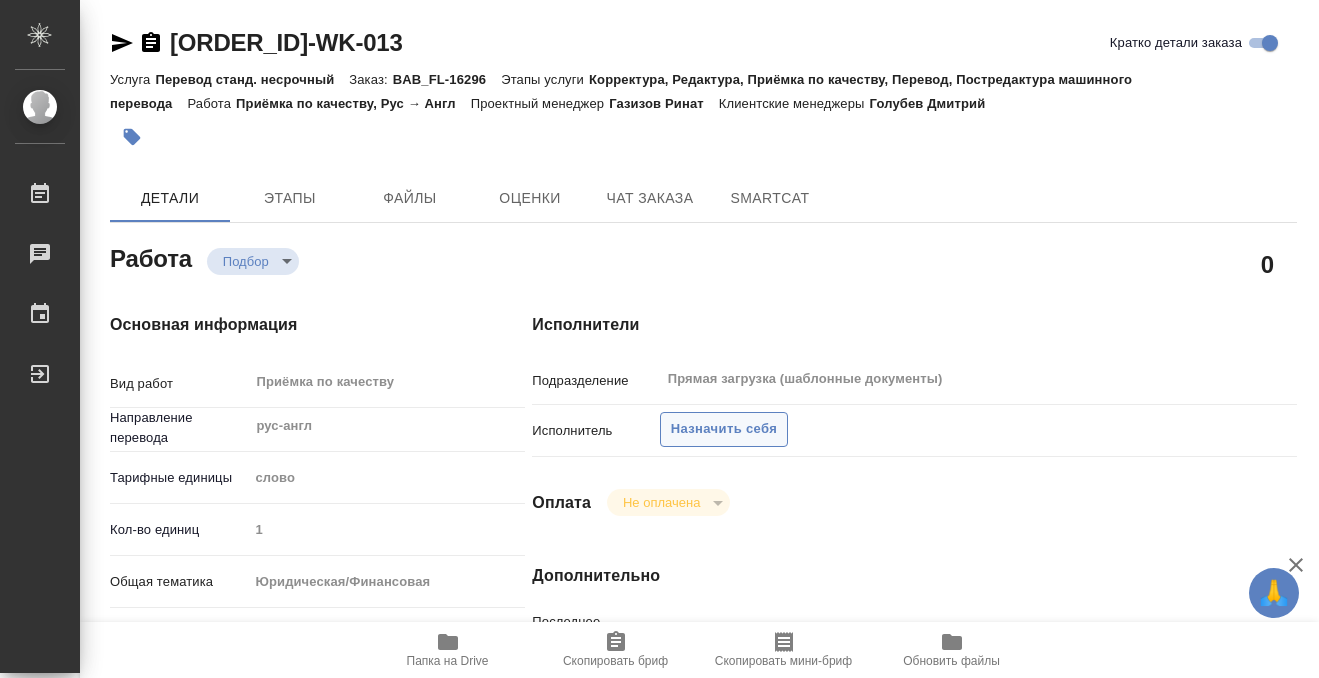 scroll, scrollTop: 0, scrollLeft: 0, axis: both 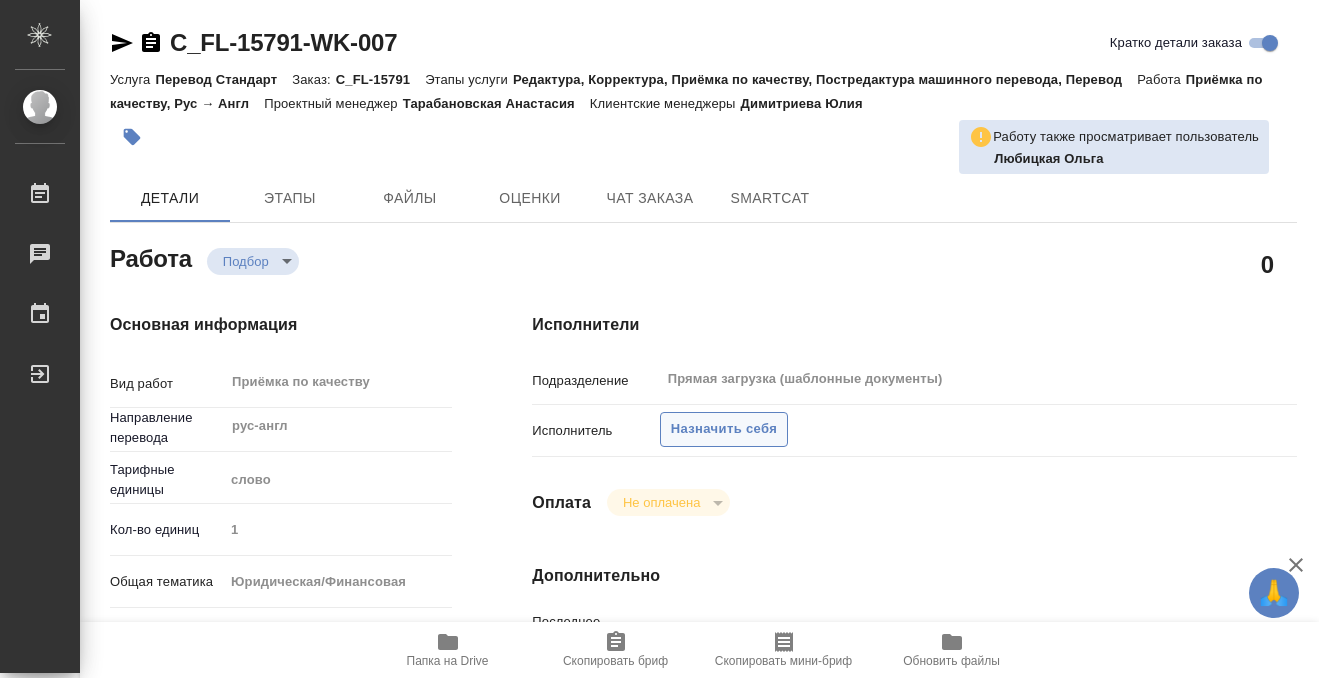 click on "Назначить себя" at bounding box center [724, 429] 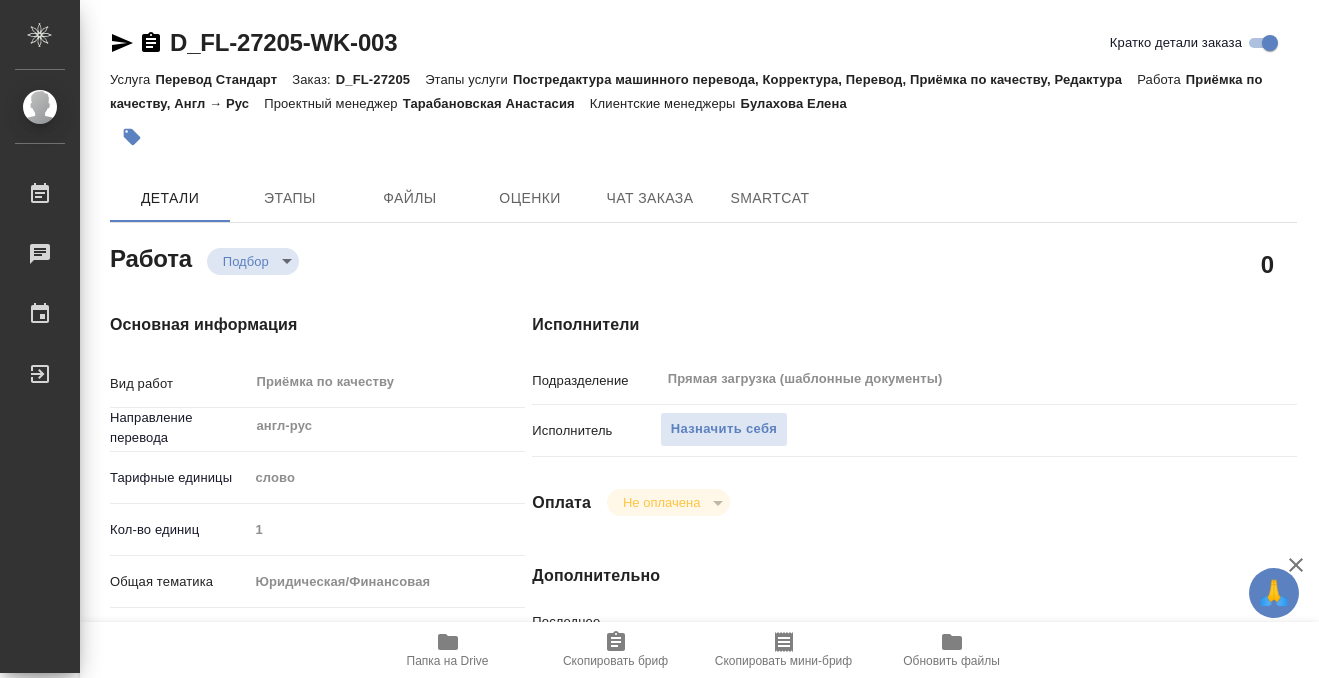 scroll, scrollTop: 0, scrollLeft: 0, axis: both 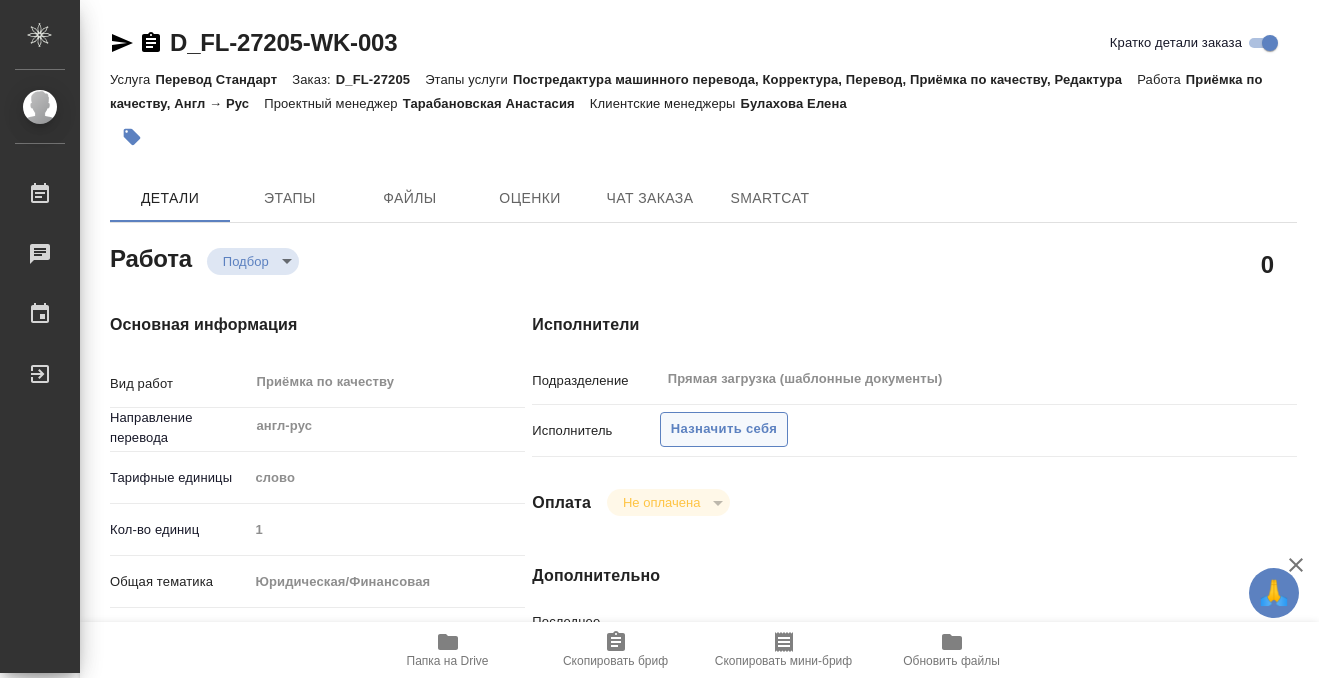 click on "Назначить себя" at bounding box center [724, 429] 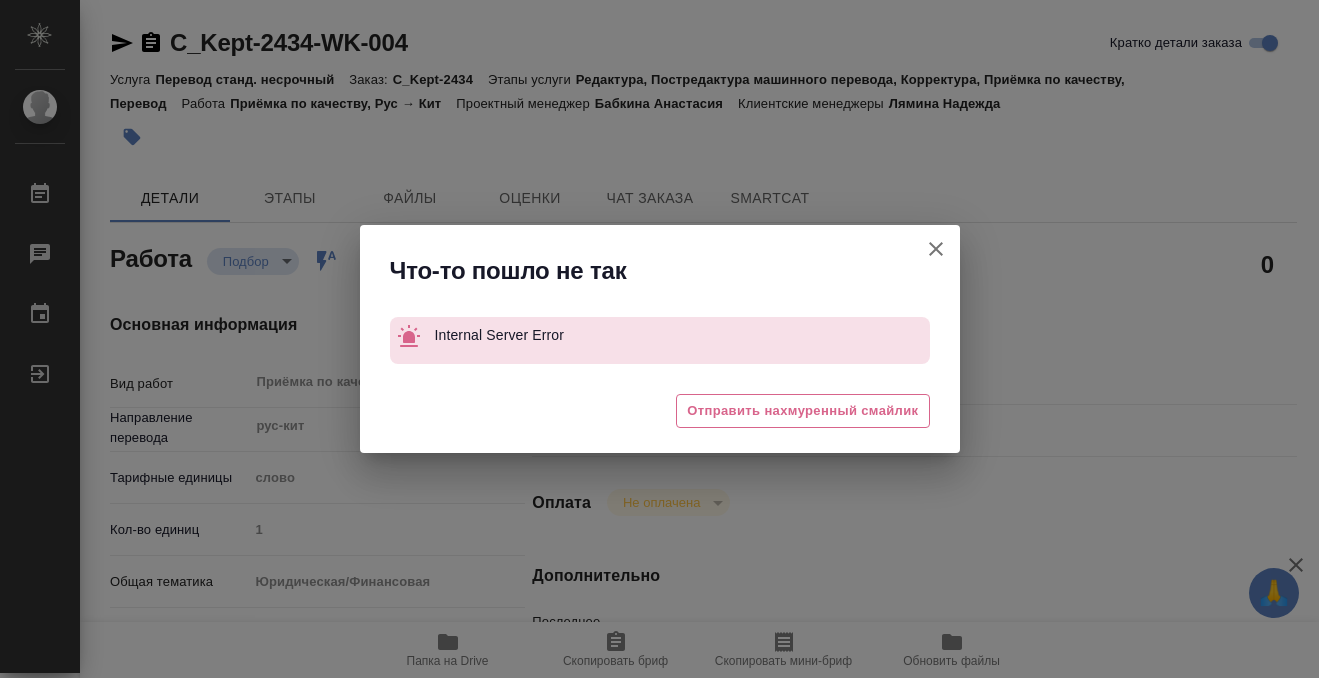 scroll, scrollTop: 0, scrollLeft: 0, axis: both 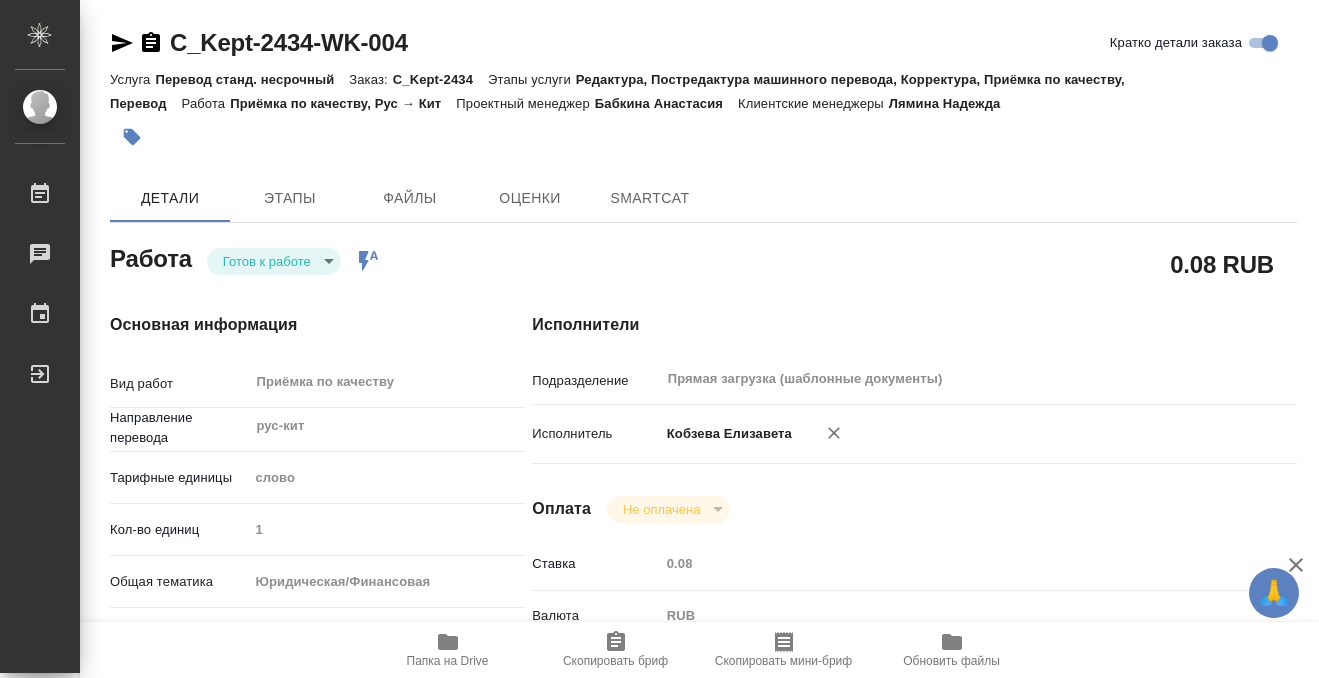 type on "x" 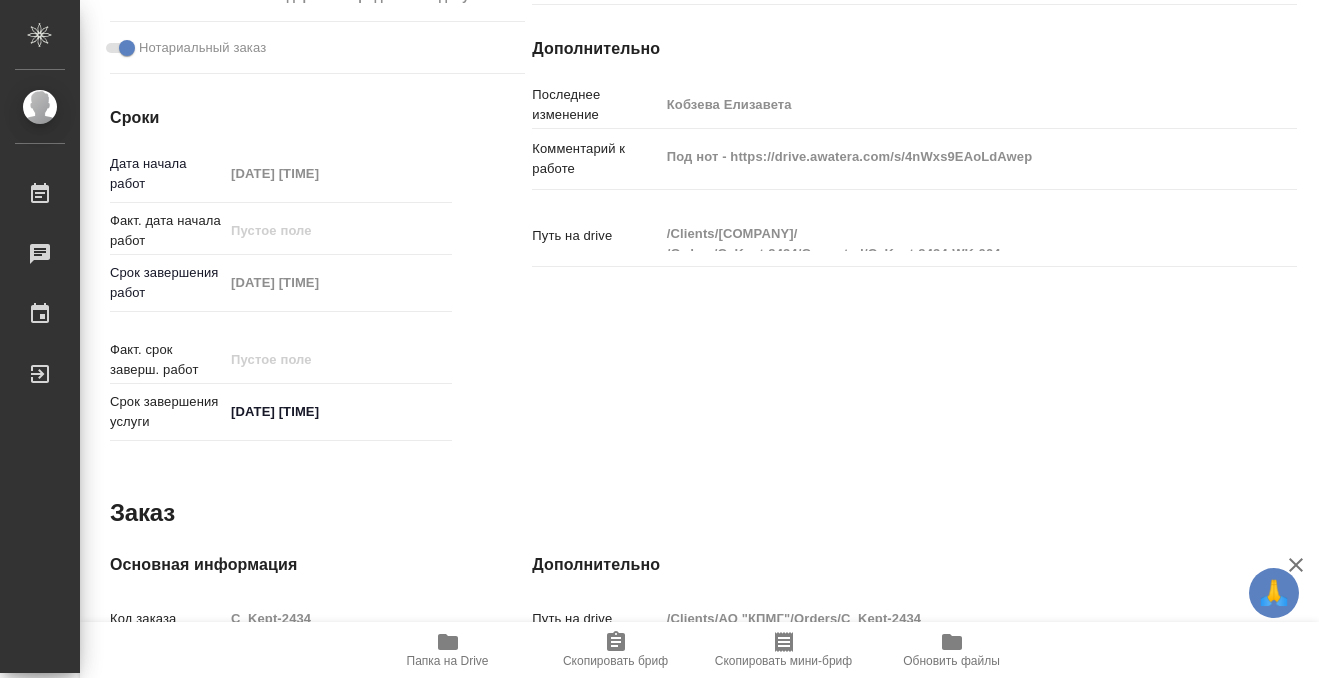 type on "x" 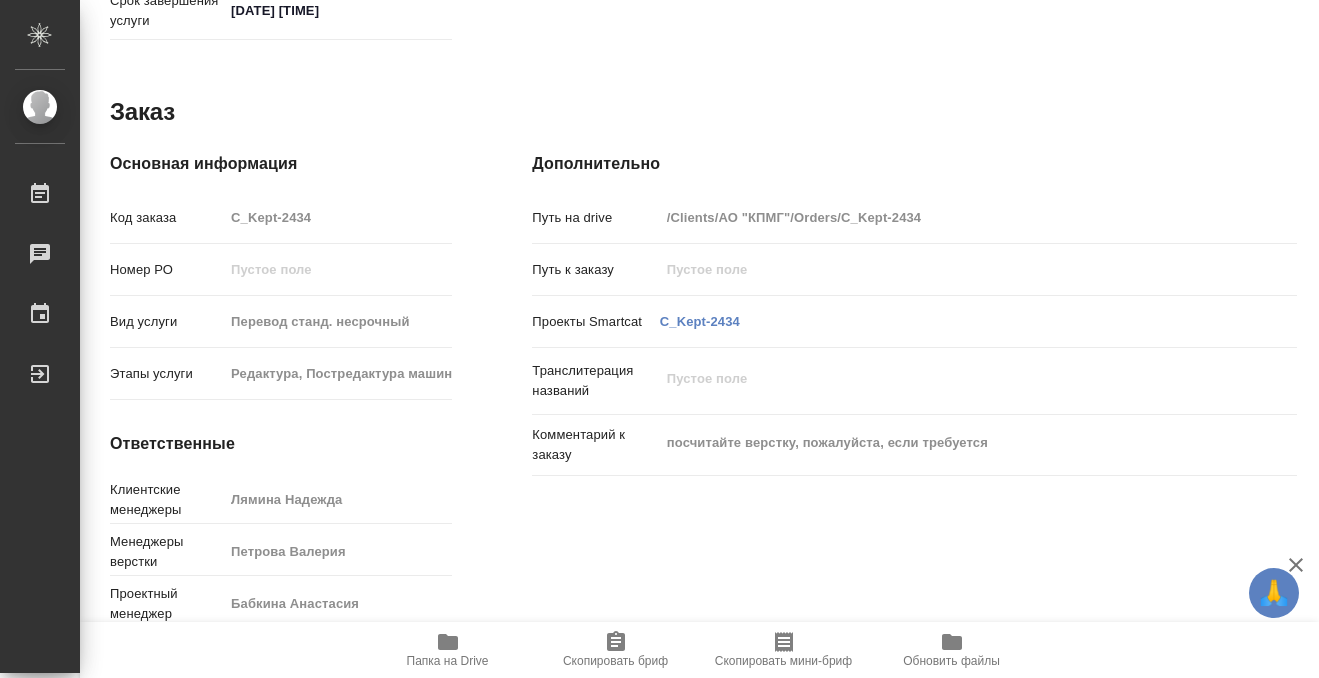 type on "x" 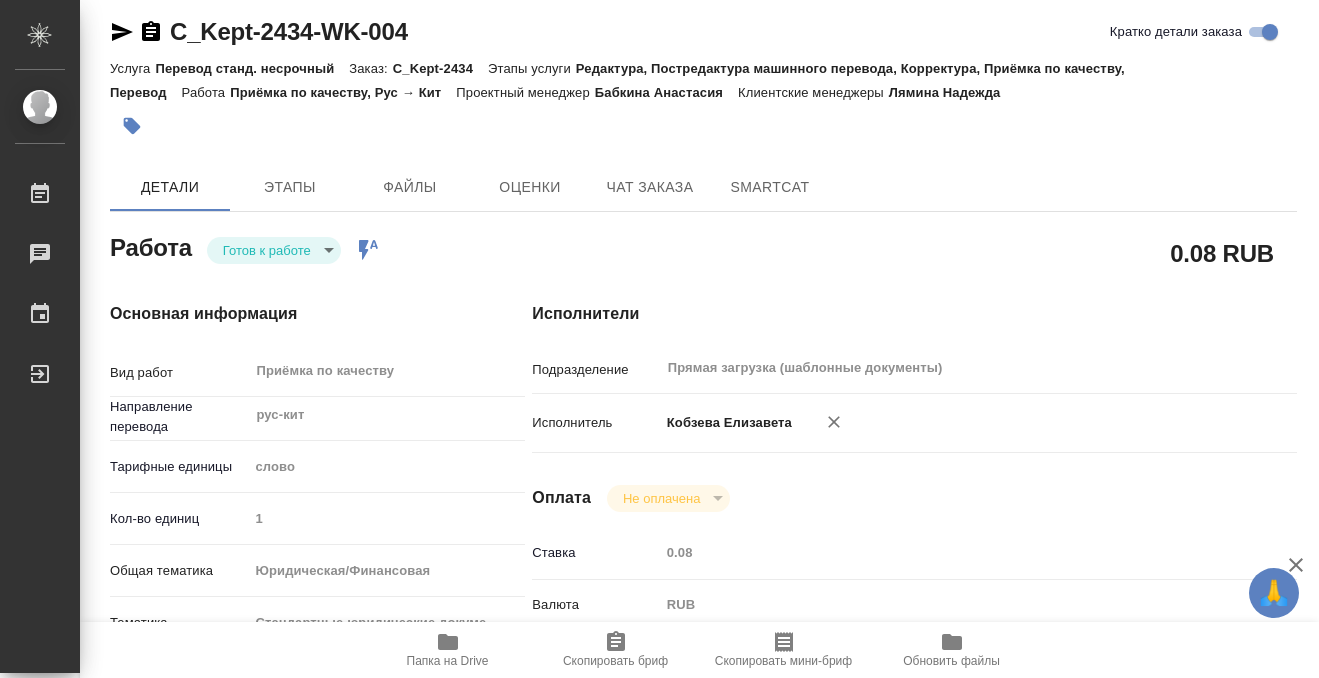scroll, scrollTop: 0, scrollLeft: 0, axis: both 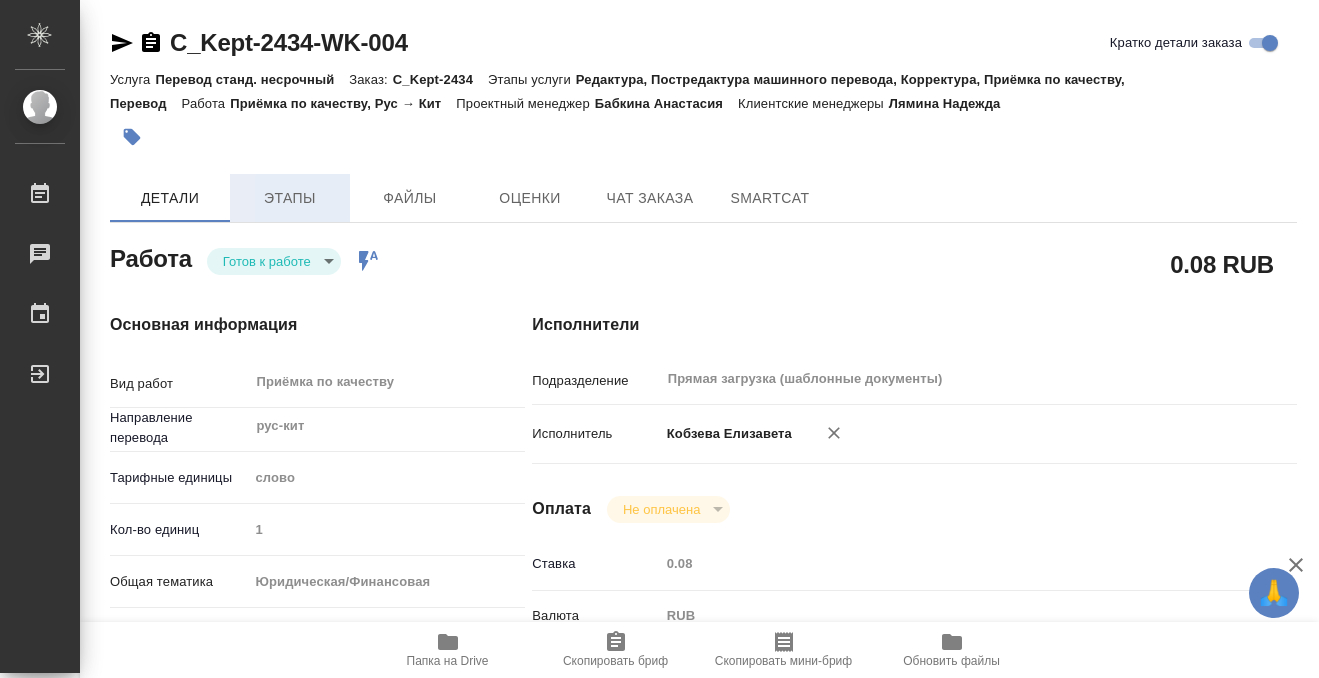 click on "Этапы" at bounding box center [290, 198] 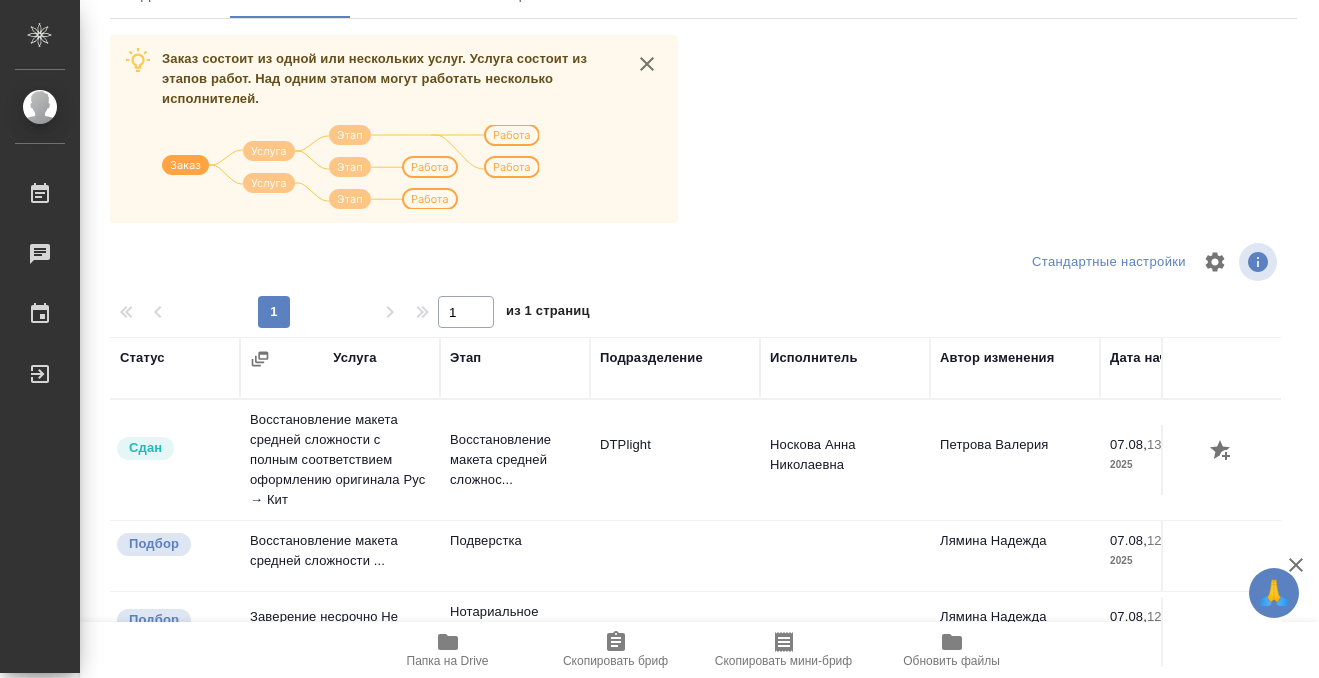 scroll, scrollTop: 314, scrollLeft: 0, axis: vertical 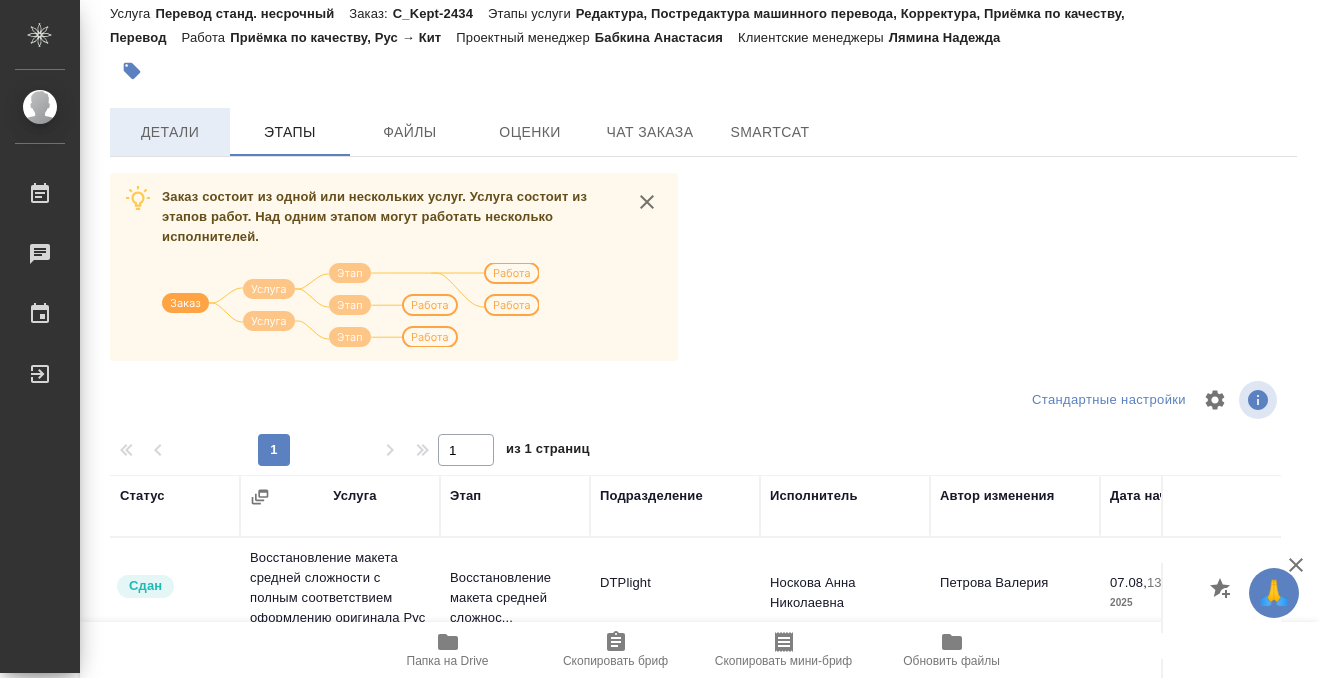 click on "Детали" at bounding box center (170, 132) 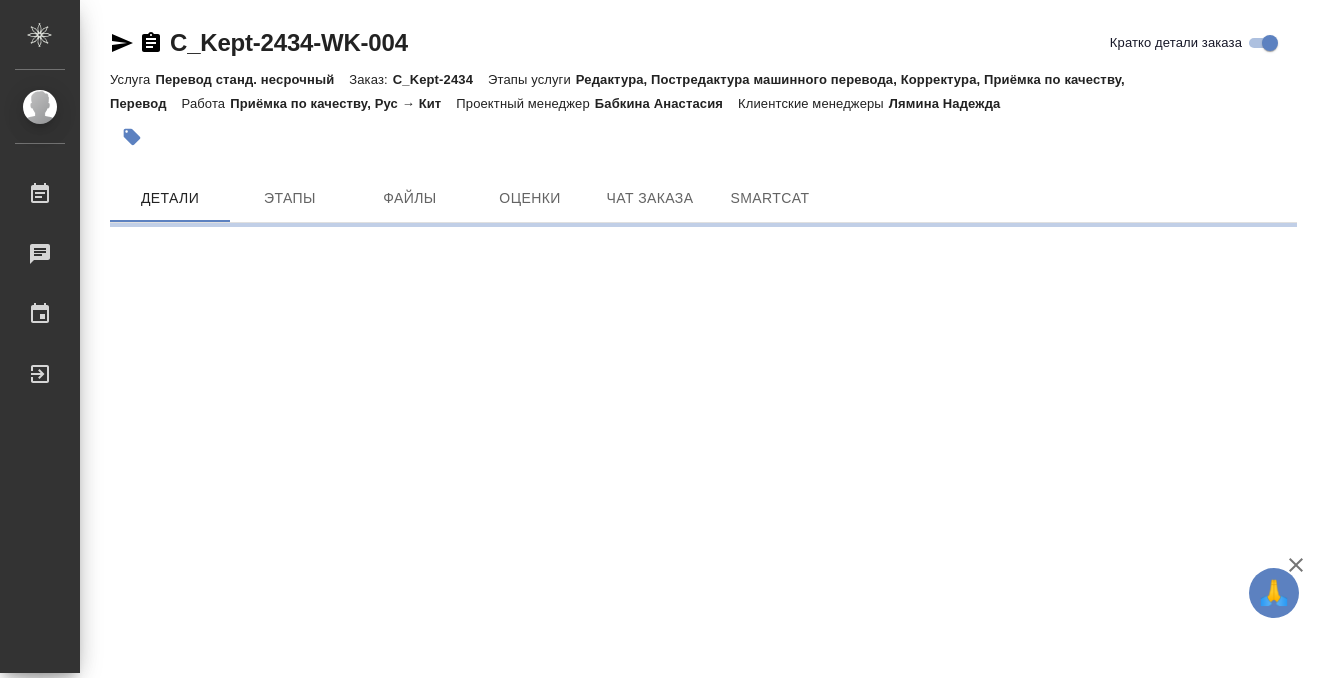 scroll, scrollTop: 0, scrollLeft: 0, axis: both 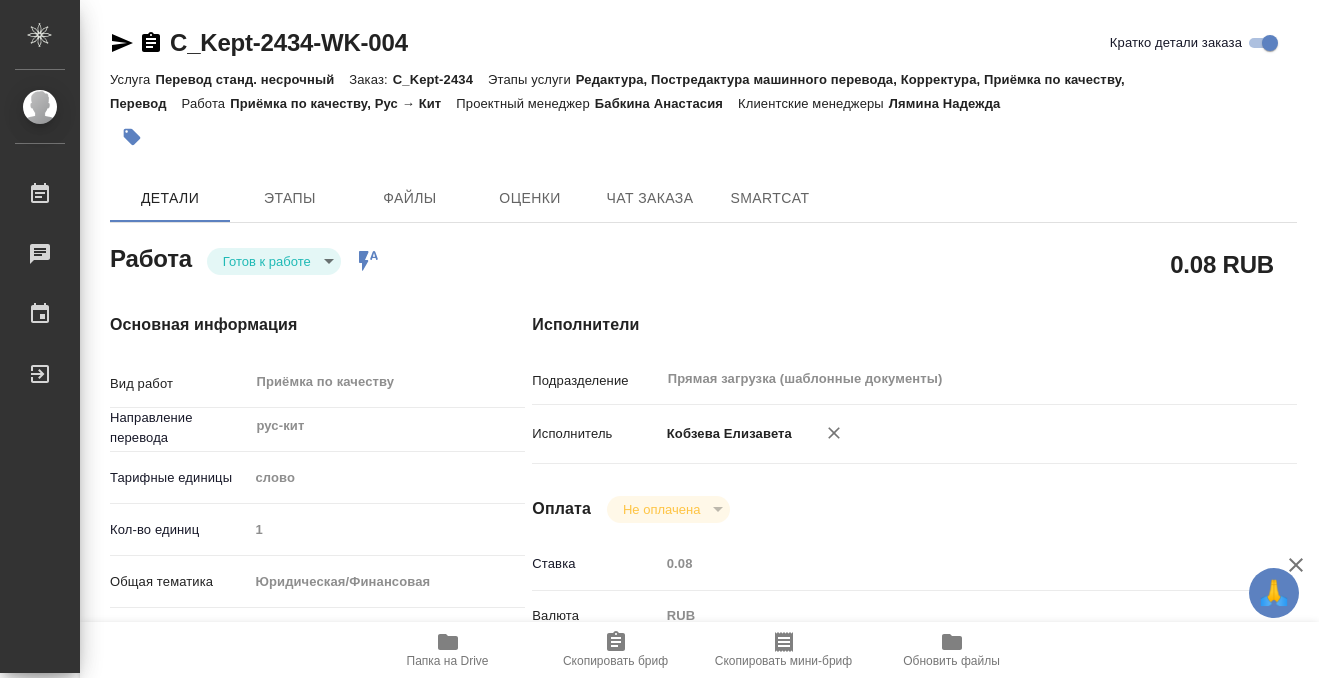 type on "x" 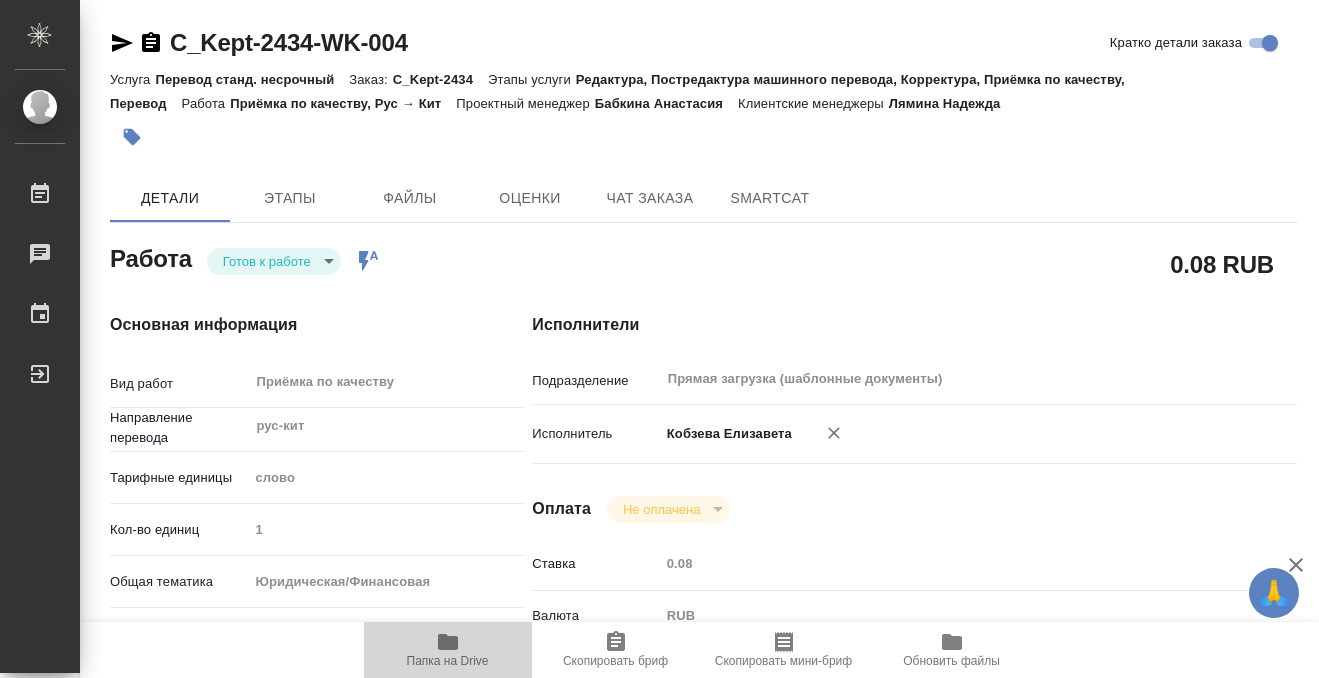 click 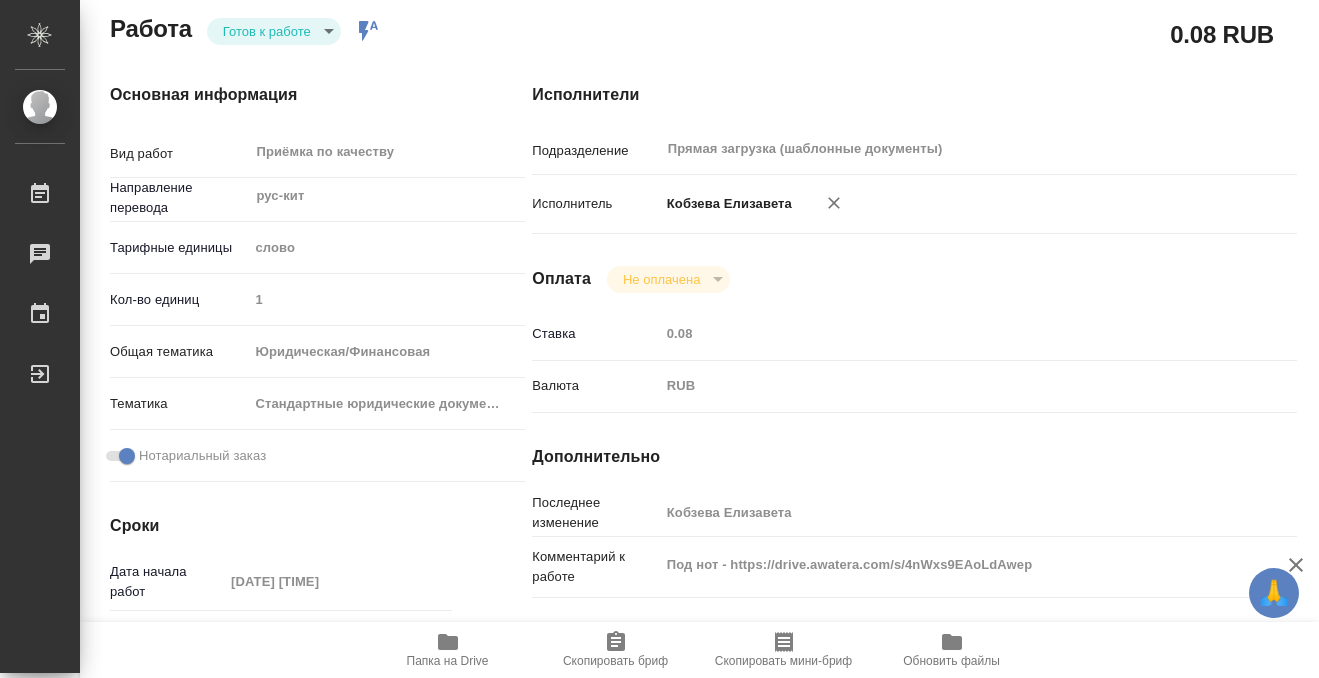 scroll, scrollTop: 242, scrollLeft: 0, axis: vertical 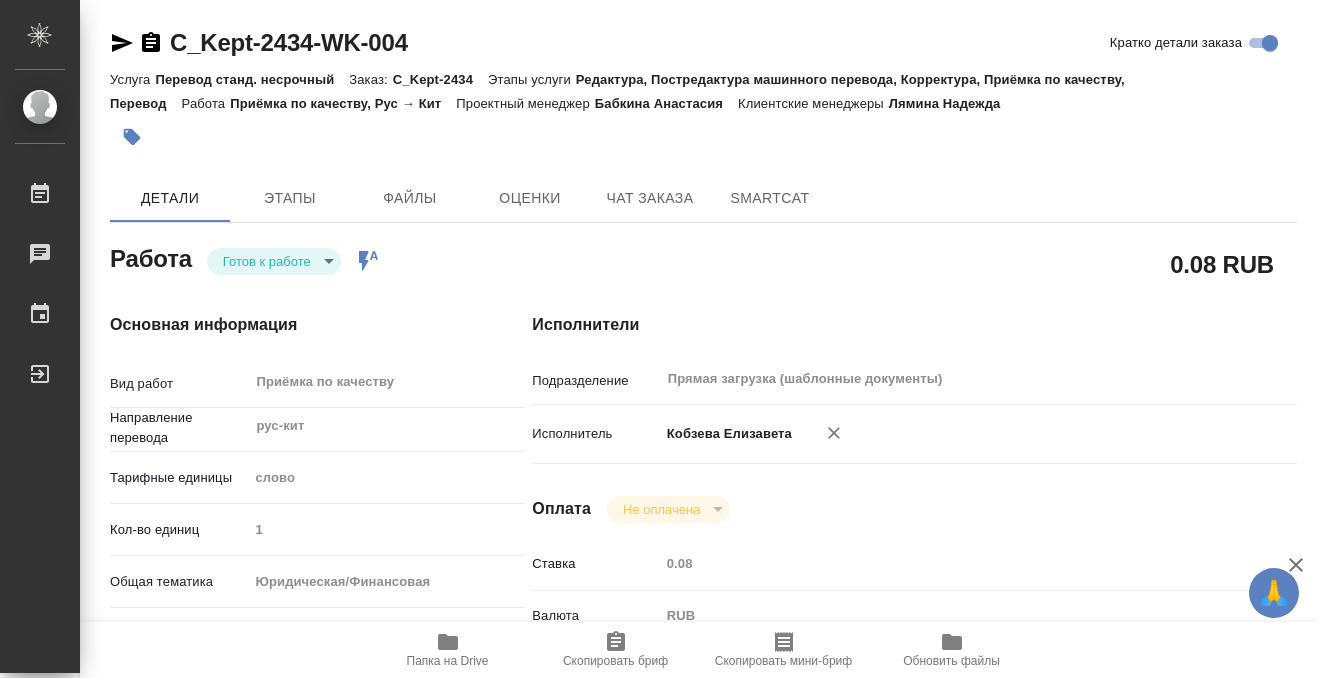 click at bounding box center [132, 137] 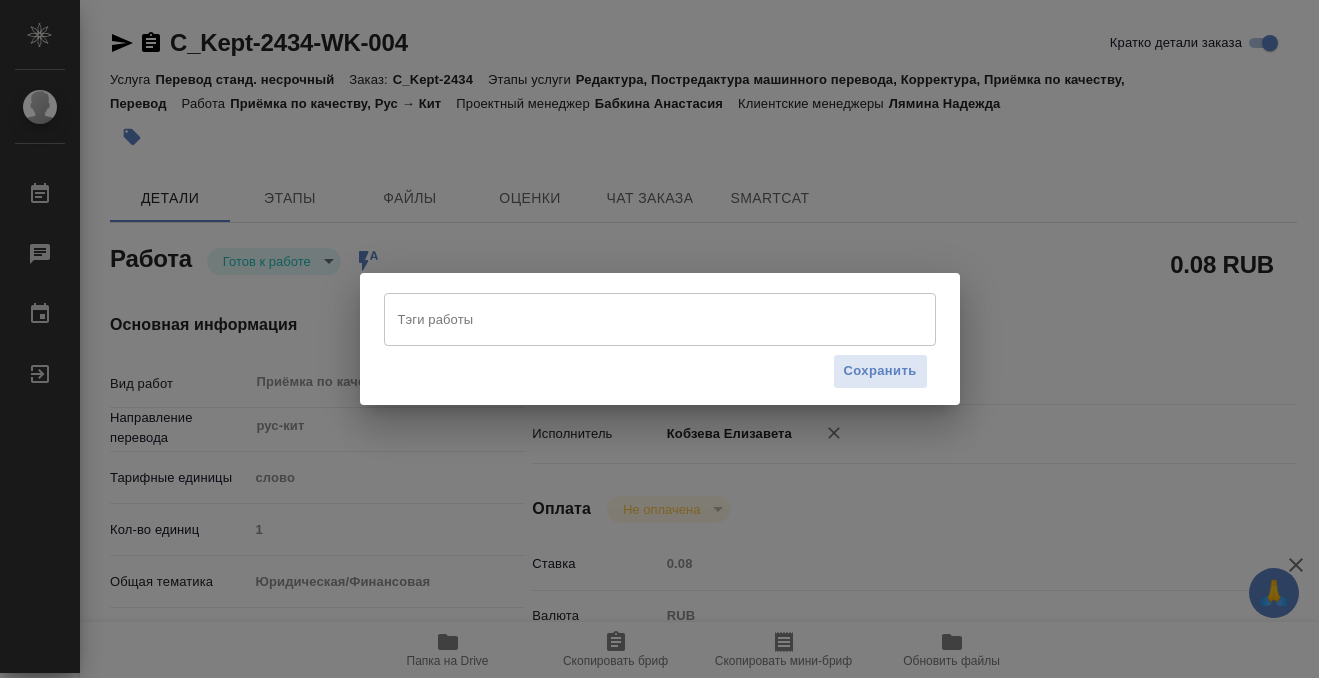 click on "Тэги работы" at bounding box center [641, 319] 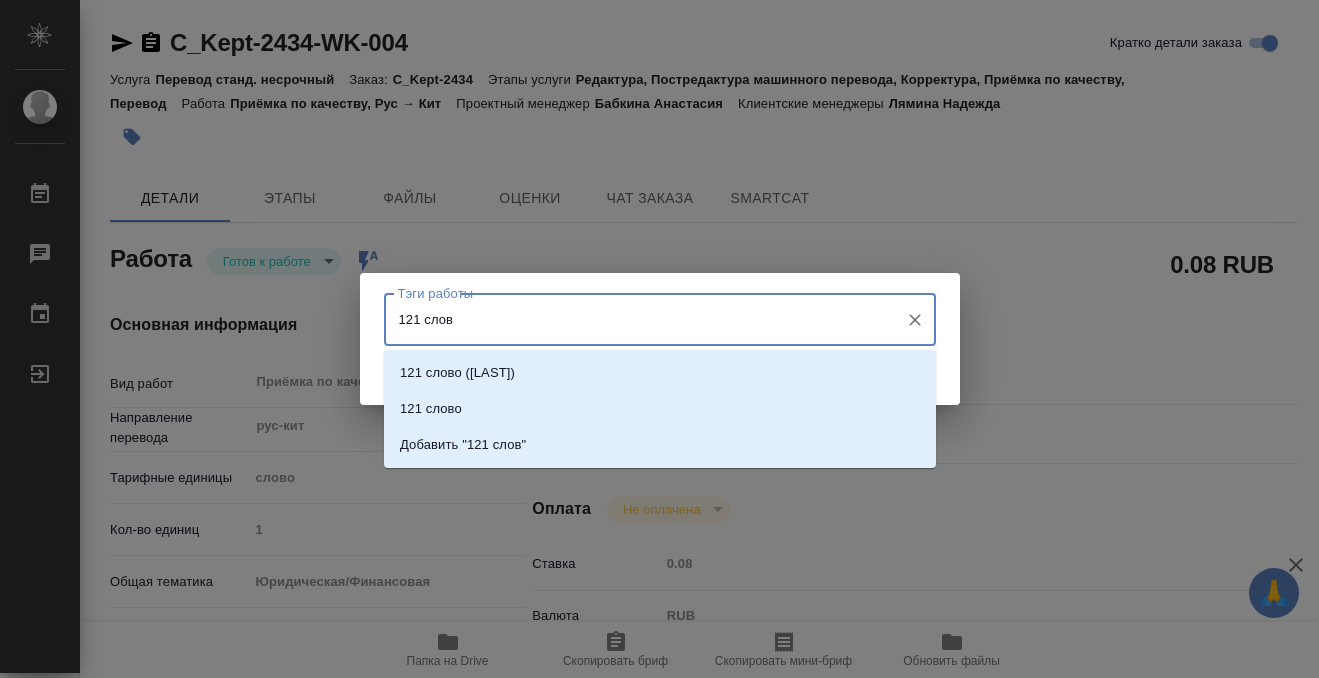 type on "121 слово" 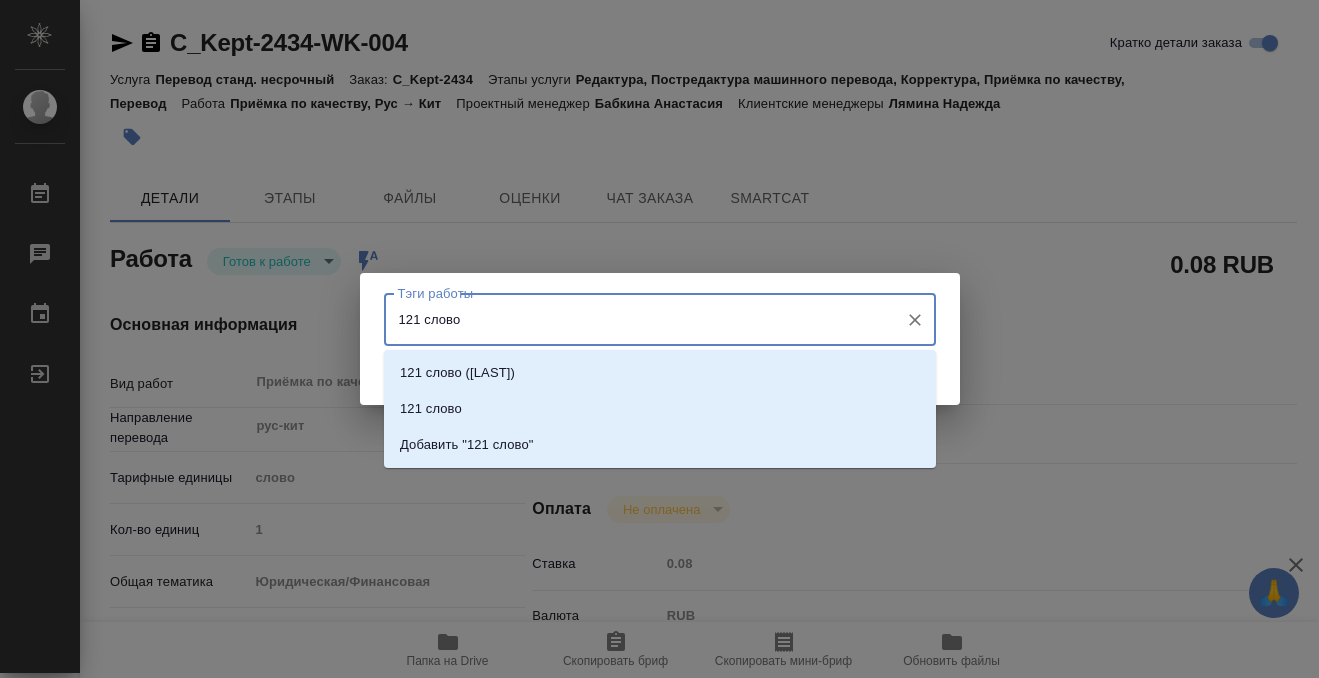 type 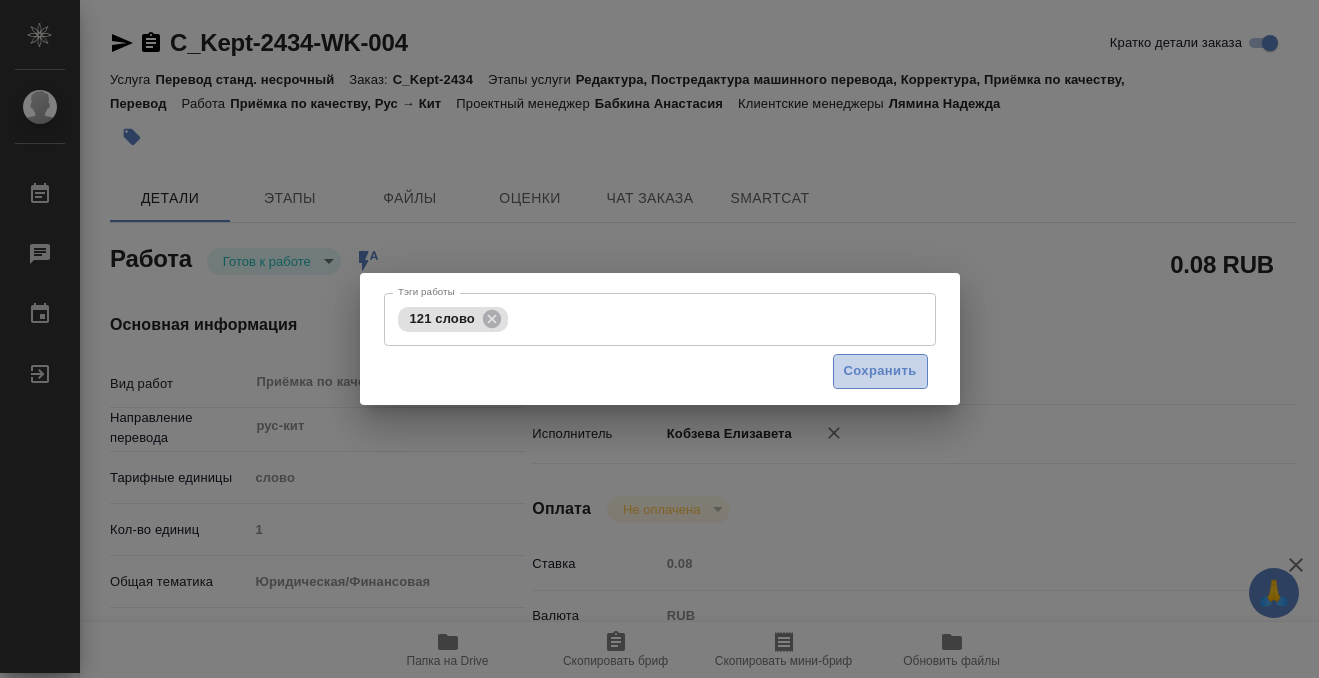 click on "Сохранить" at bounding box center (880, 371) 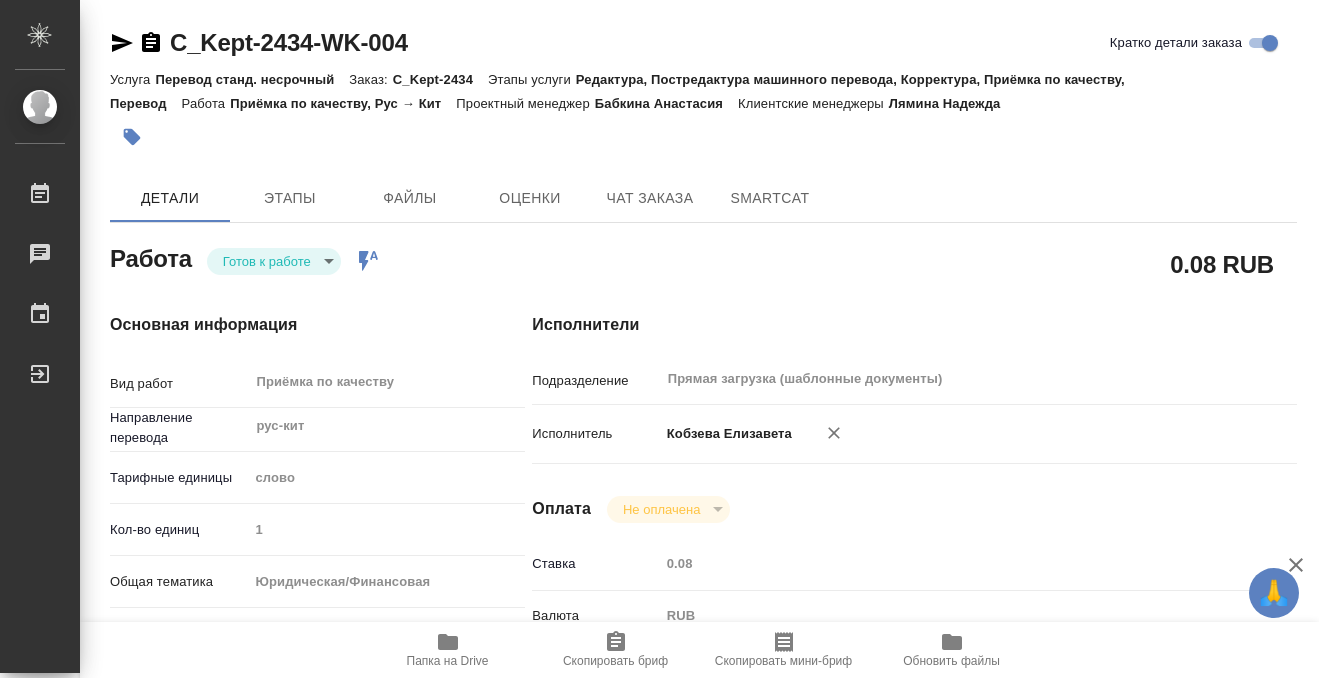type on "readyForWork" 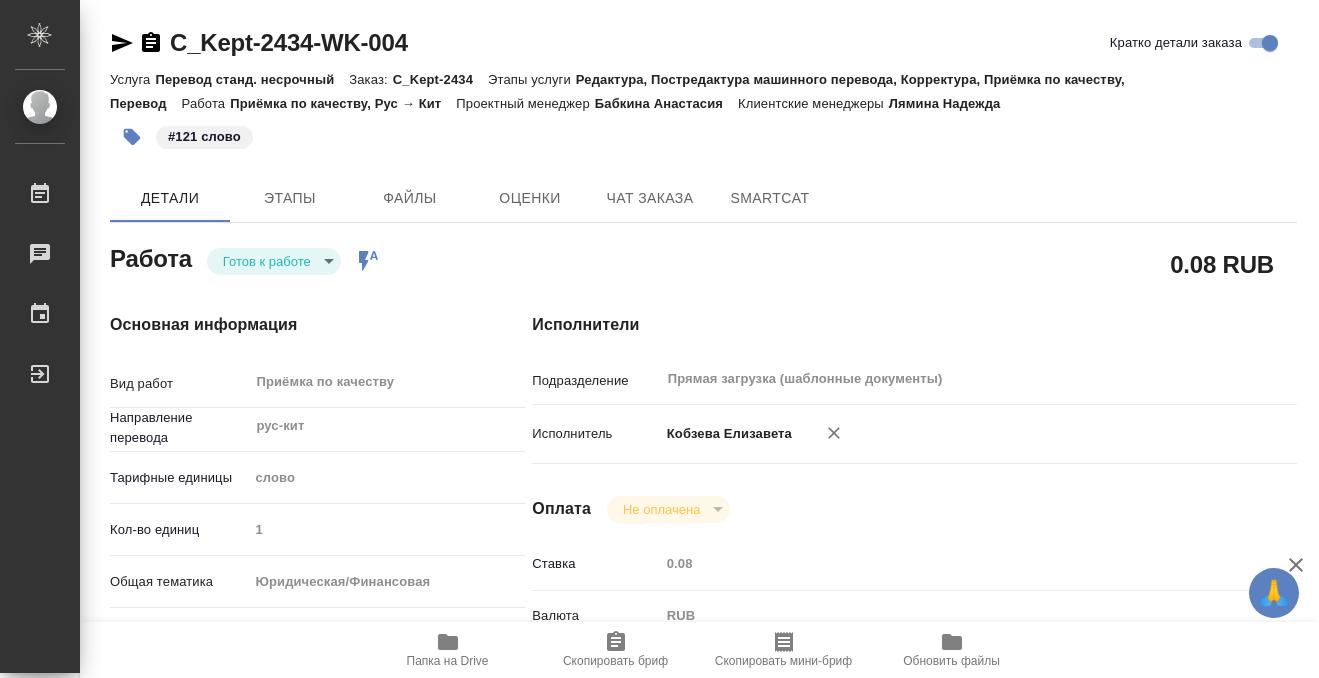 type on "x" 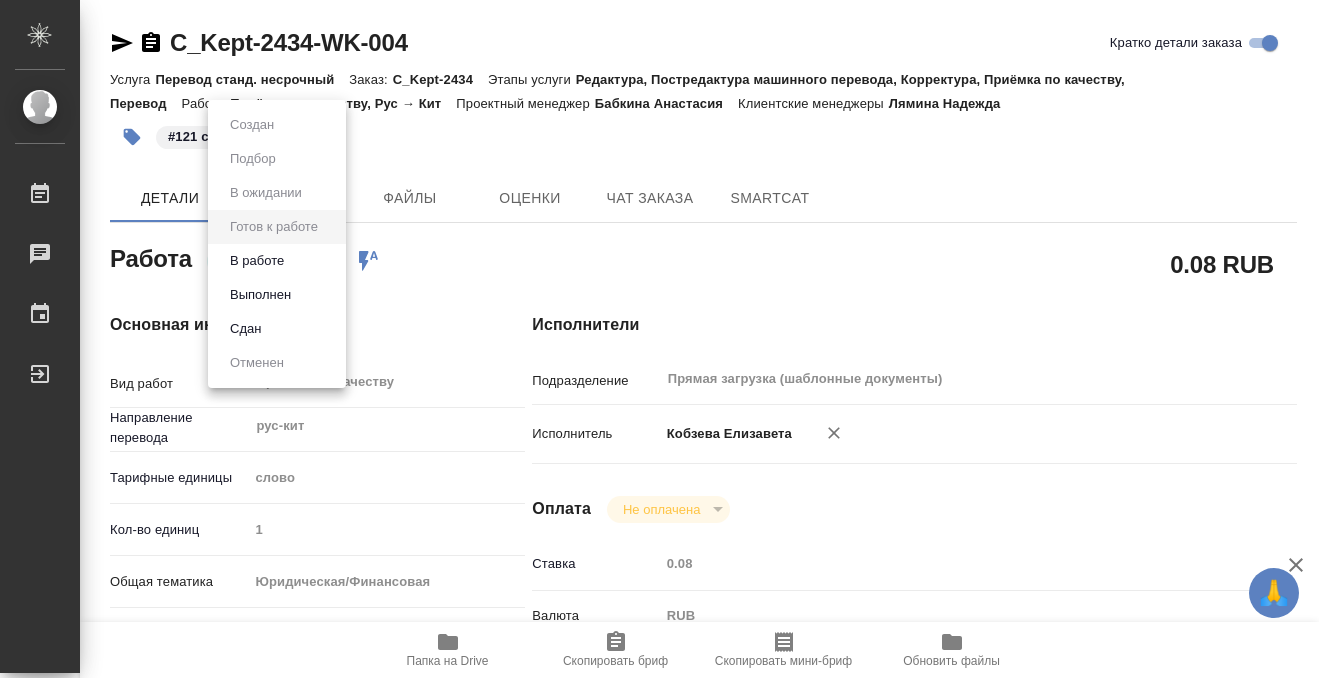 click on "🙏 .cls-1
fill:#fff;
AWATERA Kobzeva Elizaveta Работы 0 Чаты График Выйти C_Kept-2434-WK-004 Кратко детали заказа Услуга Перевод станд. несрочный Заказ: C_Kept-2434 Этапы услуги Редактура, Постредактура машинного перевода, Корректура, Приёмка по качеству, Перевод Работа Приёмка по качеству, Рус → Кит Проектный менеджер Бабкина Анастасия Клиентские менеджеры Лямина Надежда #121 слово Детали Этапы Файлы Оценки Чат заказа SmartCat Работа Готов к работе readyForWork Работа включена в последовательность 0.08 RUB Основная информация Вид работ Приёмка по качеству x ​ Направление перевода 1" at bounding box center (659, 339) 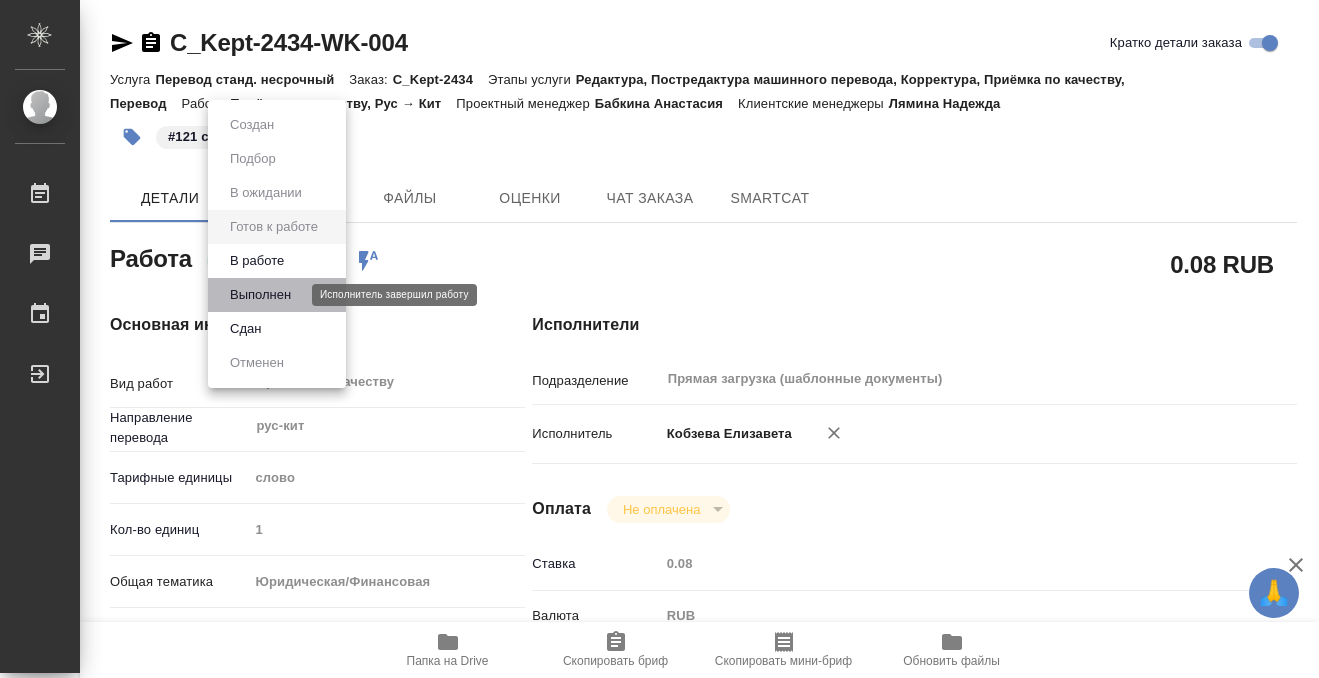 click on "Выполнен" at bounding box center [260, 295] 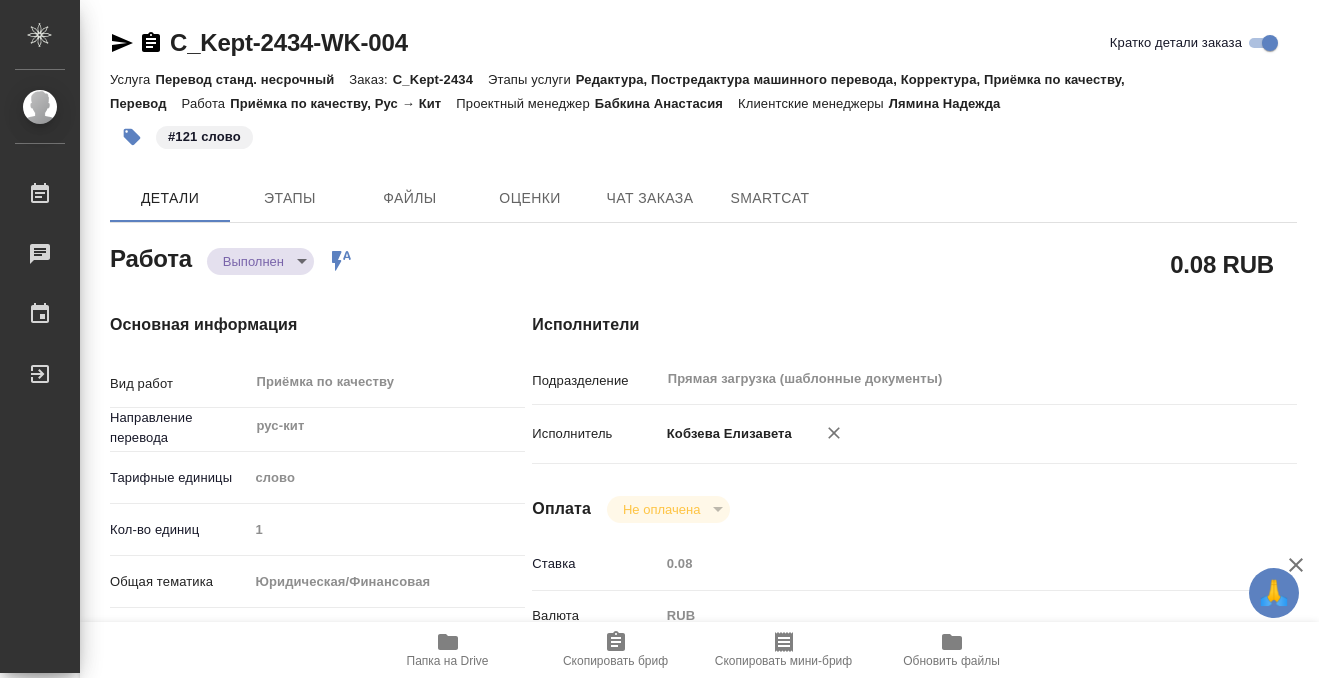 type on "x" 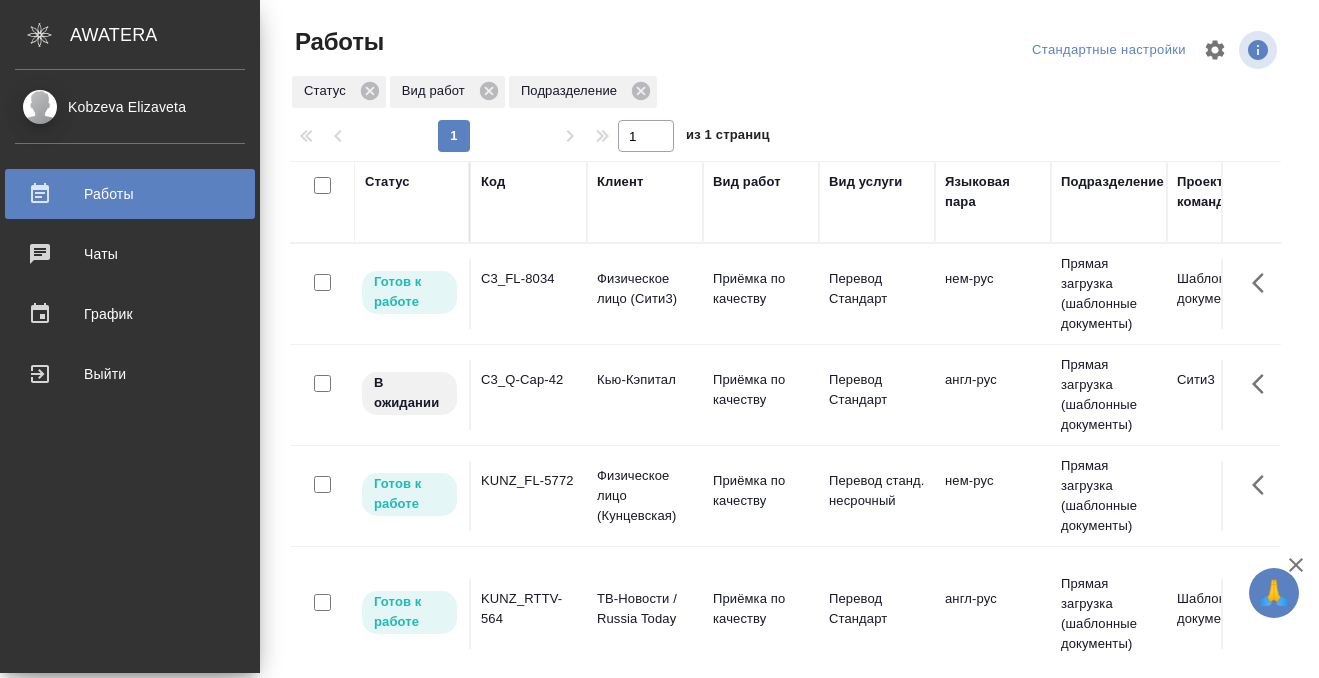 scroll, scrollTop: 0, scrollLeft: 0, axis: both 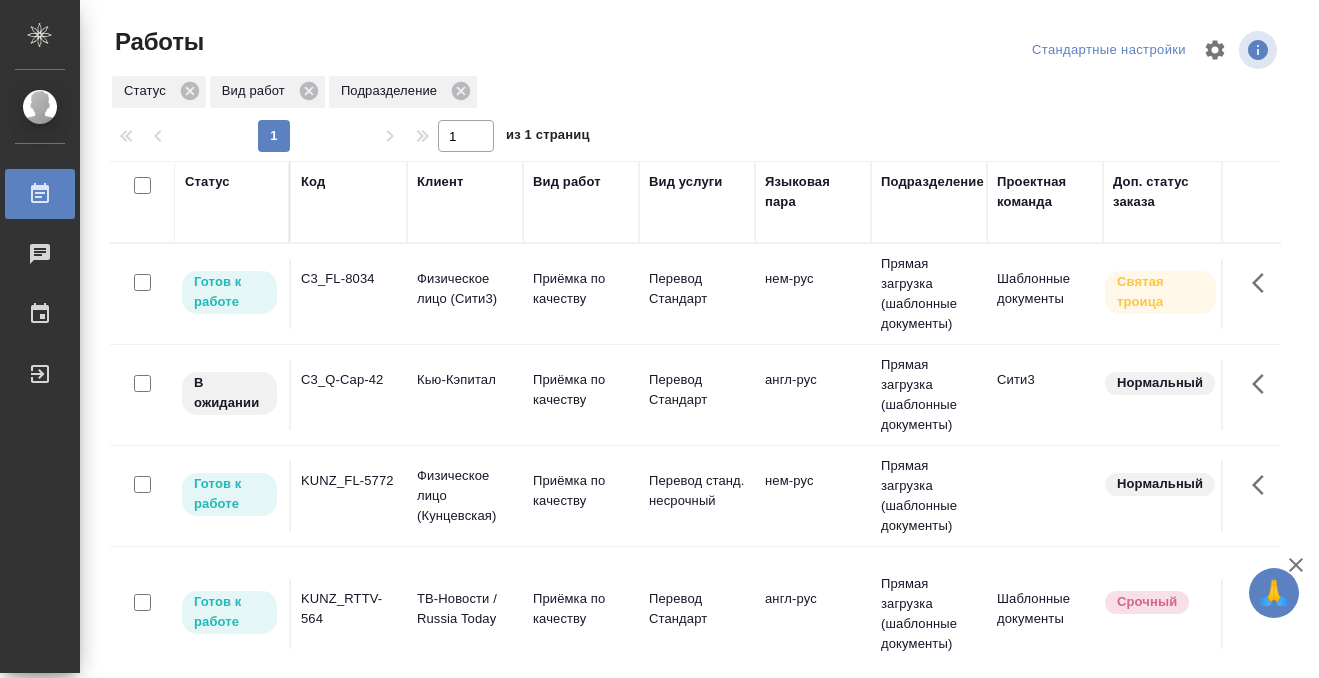 click on "Статус" at bounding box center (207, 182) 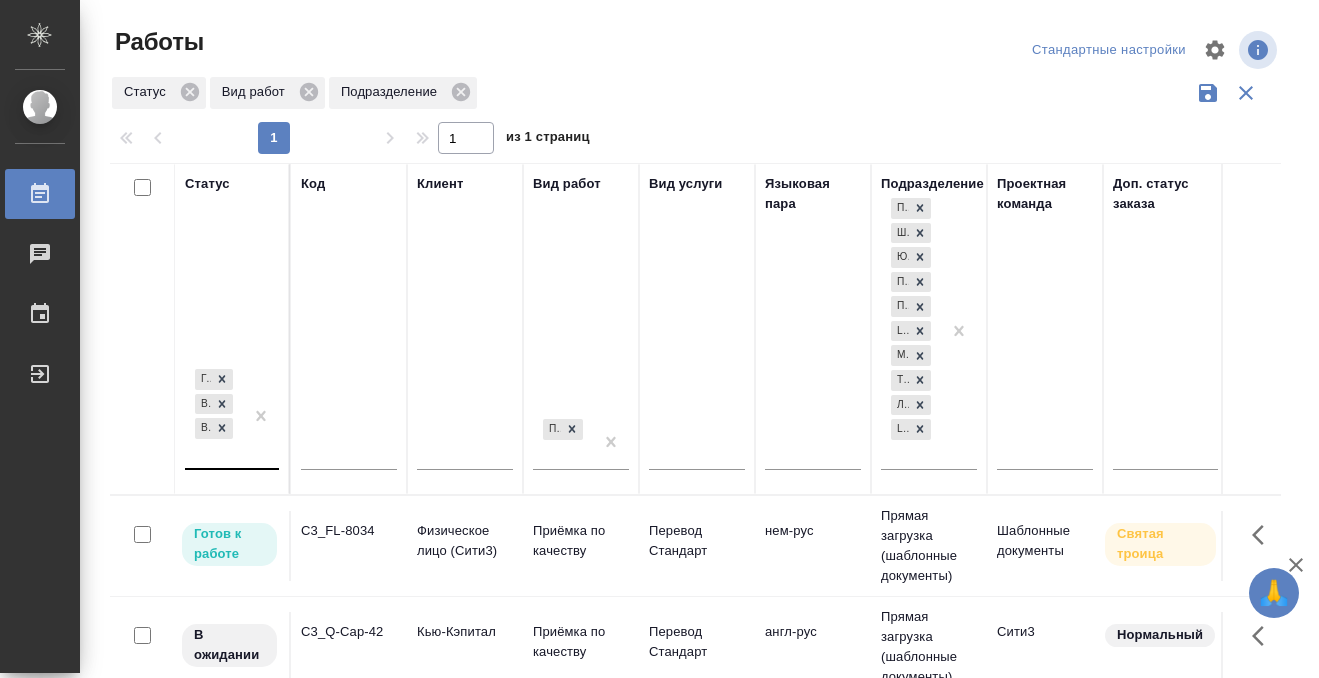 click on "Готов к работе В работе В ожидании" at bounding box center [214, 416] 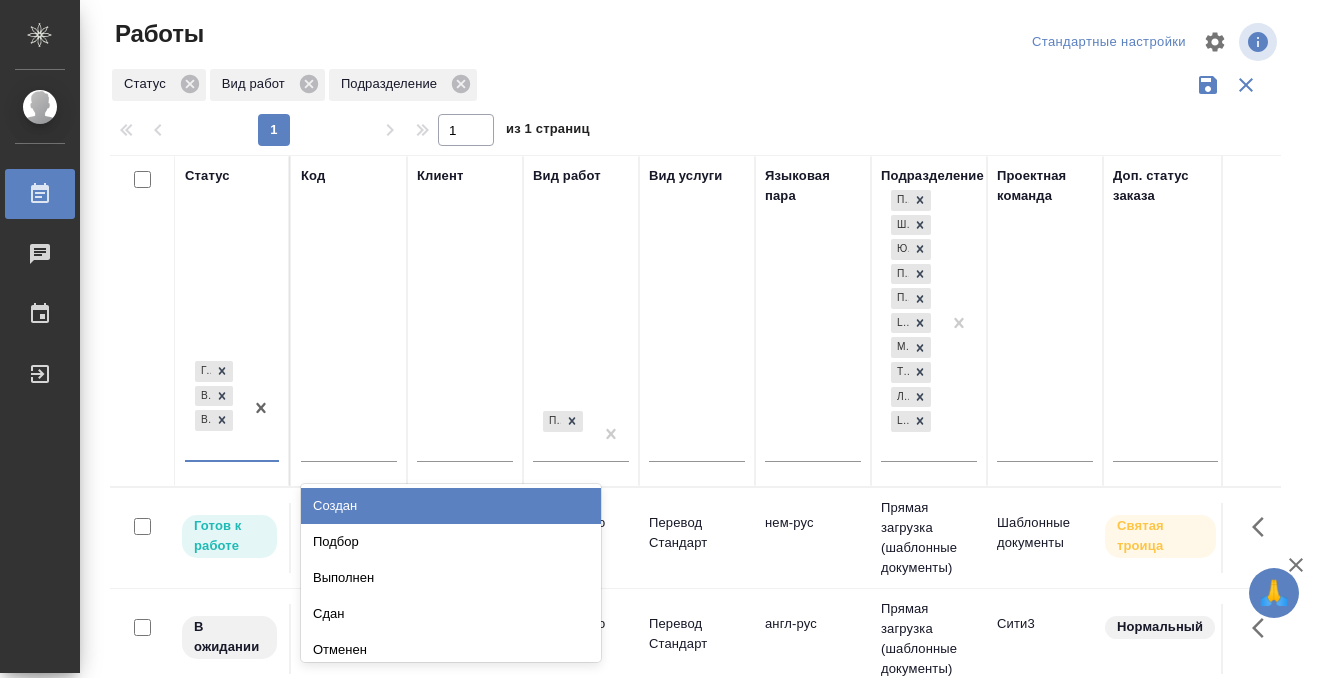 scroll, scrollTop: 10, scrollLeft: 0, axis: vertical 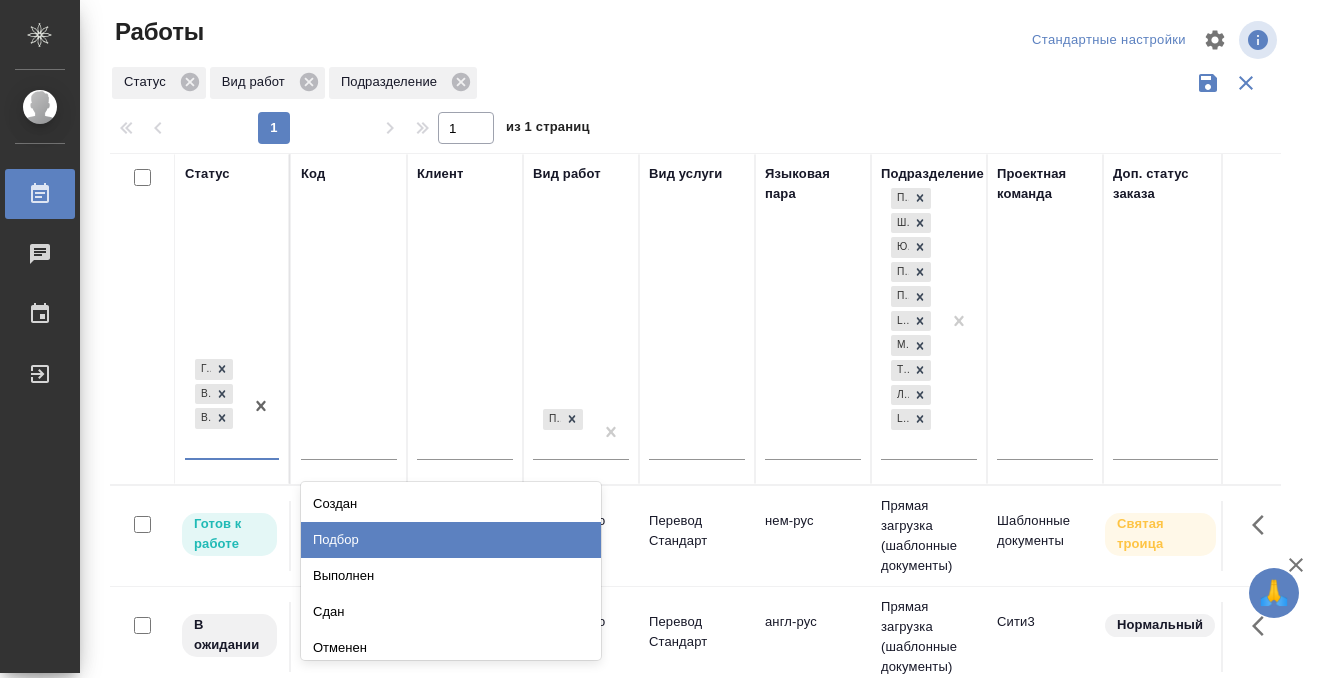 click on "Подбор" at bounding box center (451, 540) 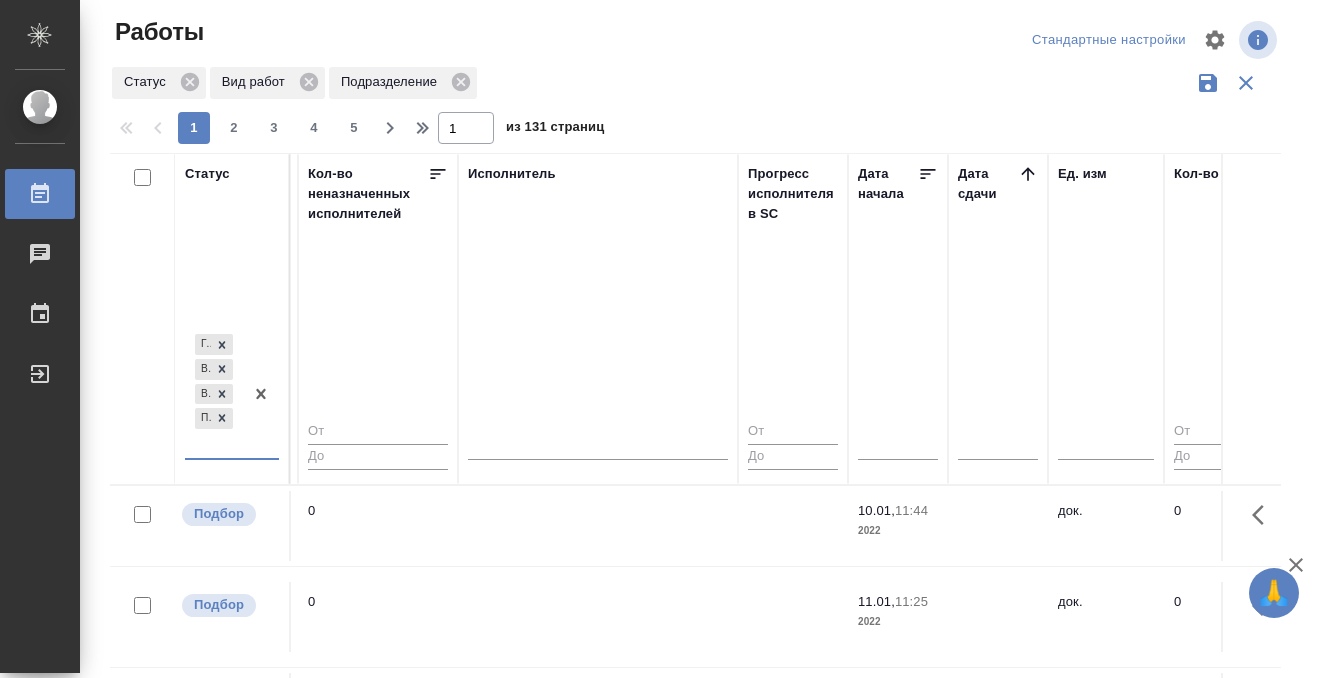scroll, scrollTop: 0, scrollLeft: 1160, axis: horizontal 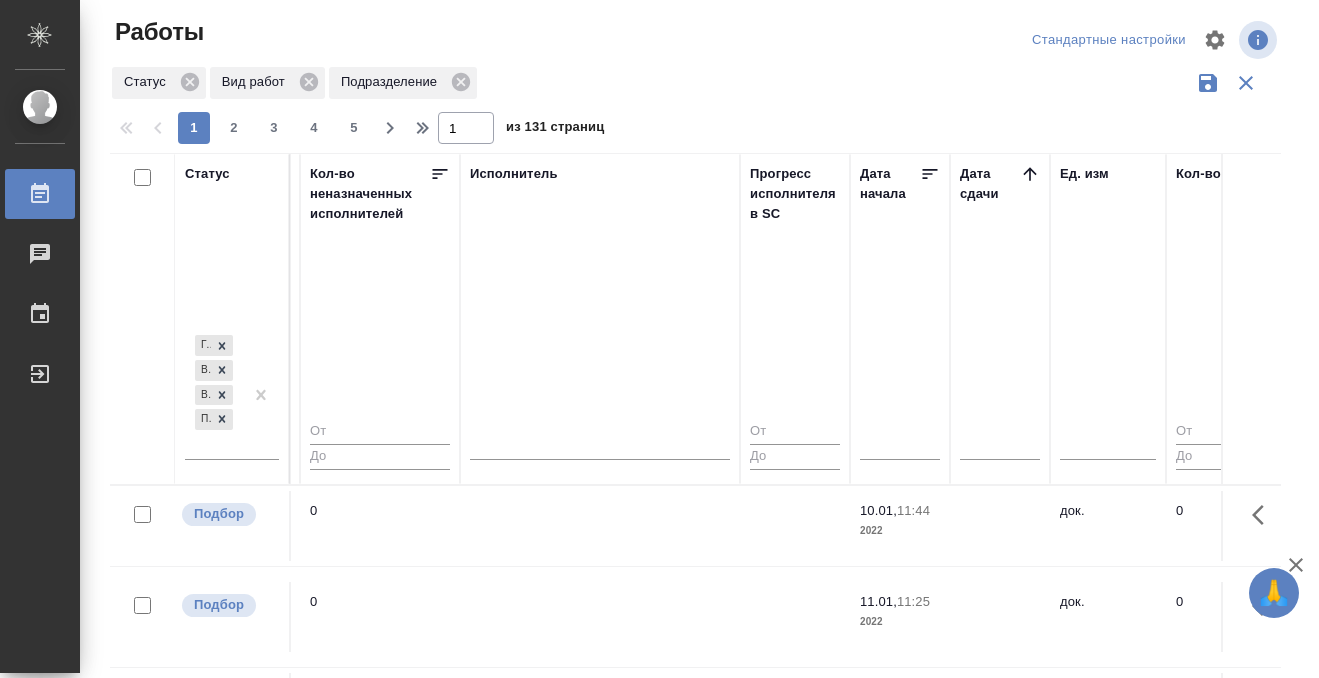 click 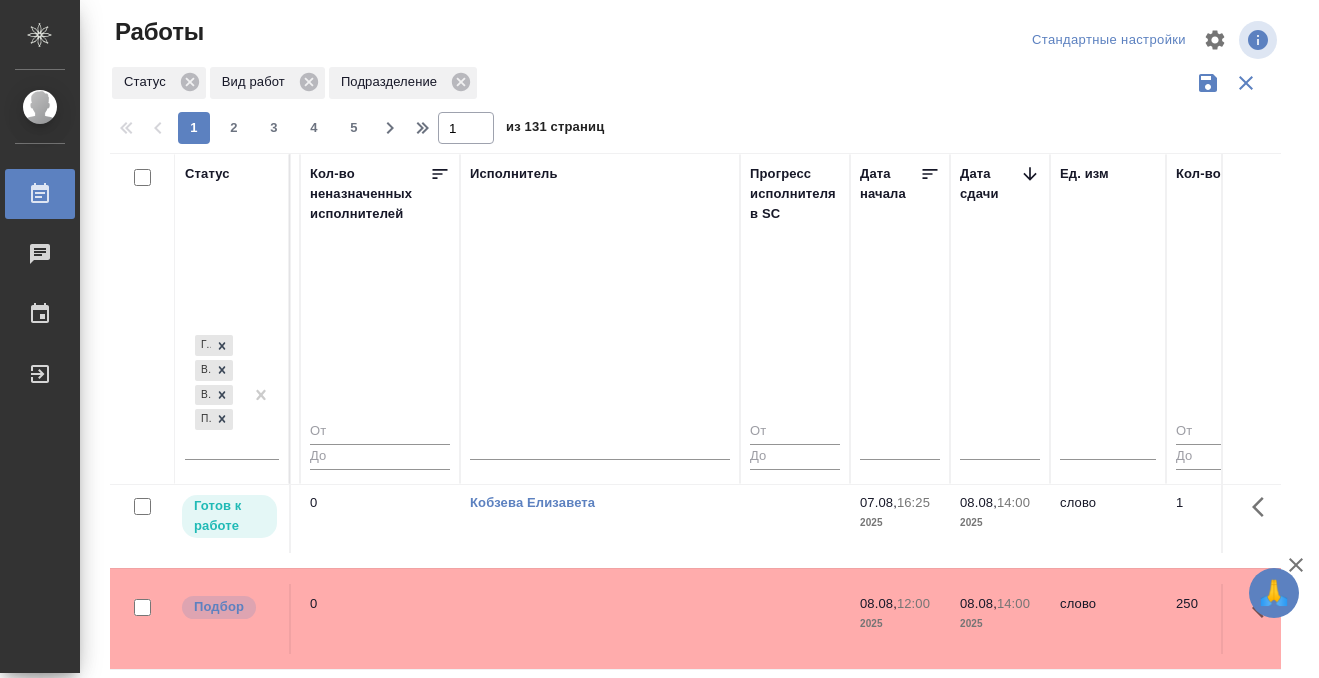 scroll, scrollTop: 733, scrollLeft: 1160, axis: both 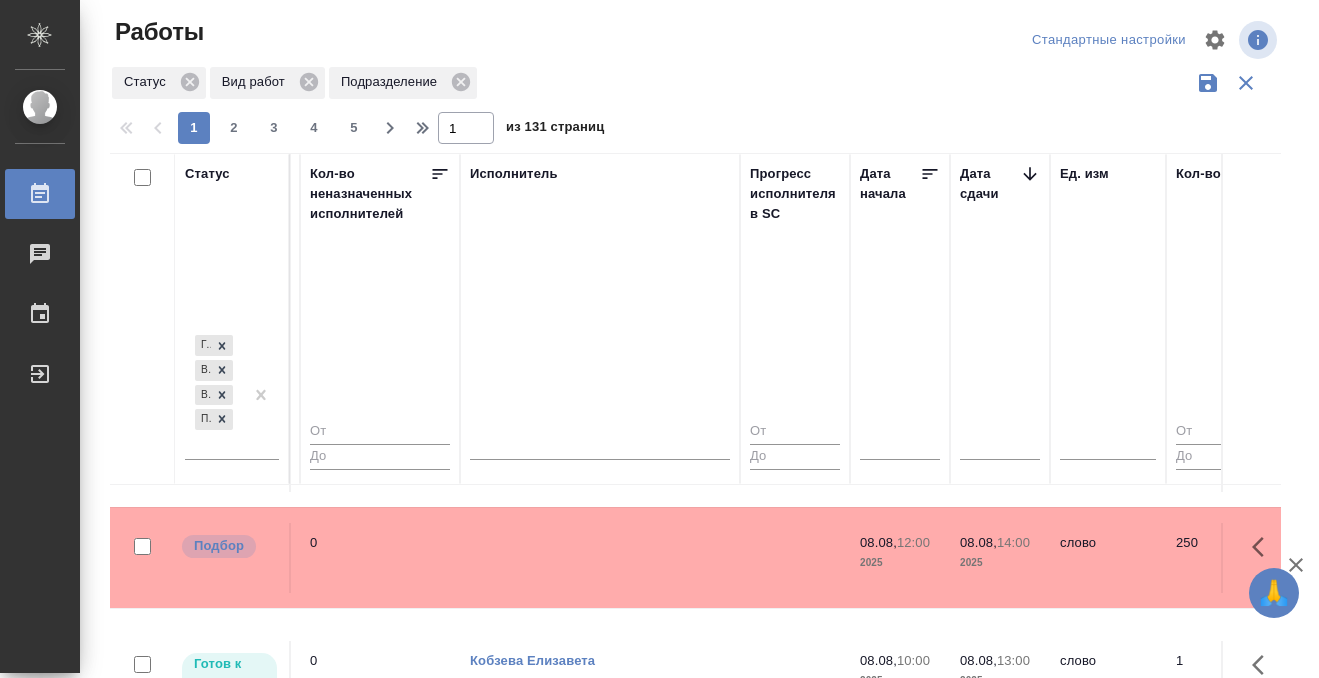click at bounding box center (600, -180) 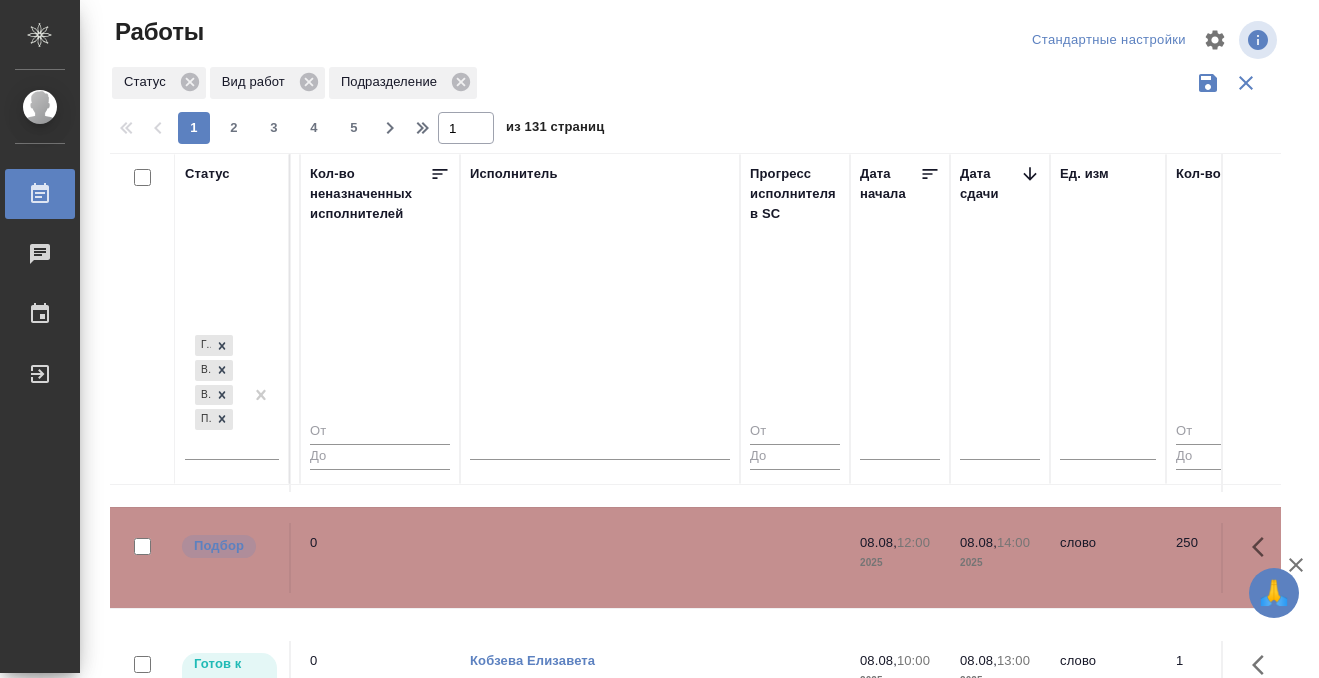 click at bounding box center [600, -180] 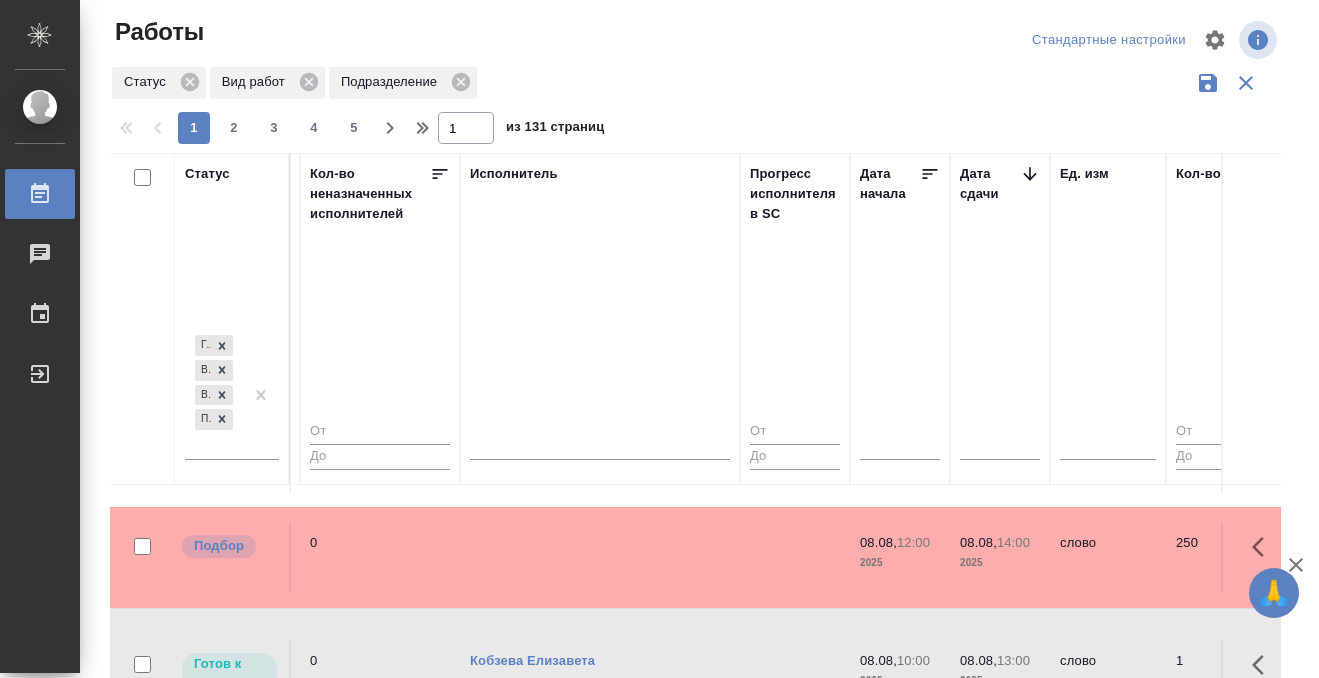 click on "Готов к работе KUNZ_RTTV-565 ТВ-Новости / Russia Today Приёмка по качеству Перевод Стандарт англ-рус Прямая загрузка (шаблонные документы) Шаблонные документы Нормальный Кобзева Елизавета Нет 0 Кобзева Елизавета 14.08,  17:00 2025 15.08,  12:00 2025 слово 1 0.08 0,08 ₽ Газизов Ринат Веселова Юлия Заборова Александра Счета, акты, чеки, командировочные и ... залить в ск, назначить перка выгрузить из ск ... Готов к работе KUNZ_RTTV-561 ТВ-Новости / Russia Today Приёмка по качеству Перевод Стандарт тур-рус Прямая загрузка (шаблонные документы) Шаблонные документы Нормальный Кобзева Елизавета Нет 0 11.08,  10:00 1" at bounding box center (1058, 985) 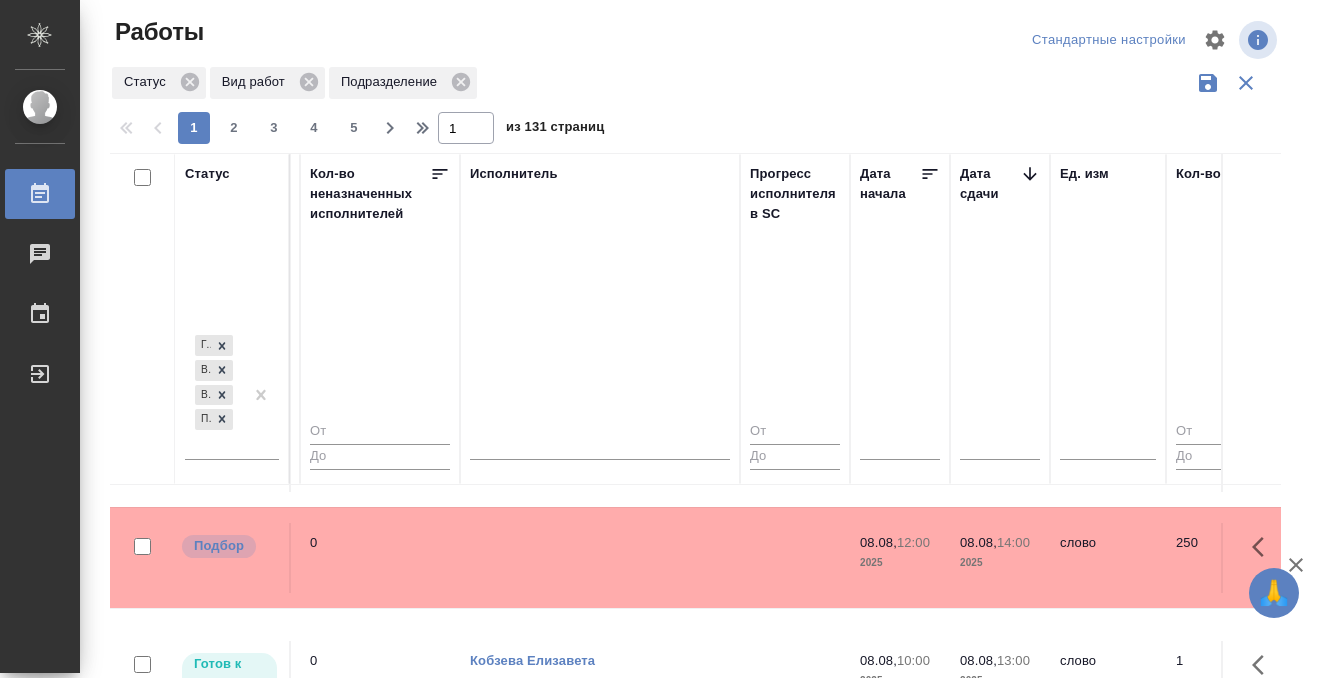 scroll, scrollTop: 1328, scrollLeft: 1160, axis: both 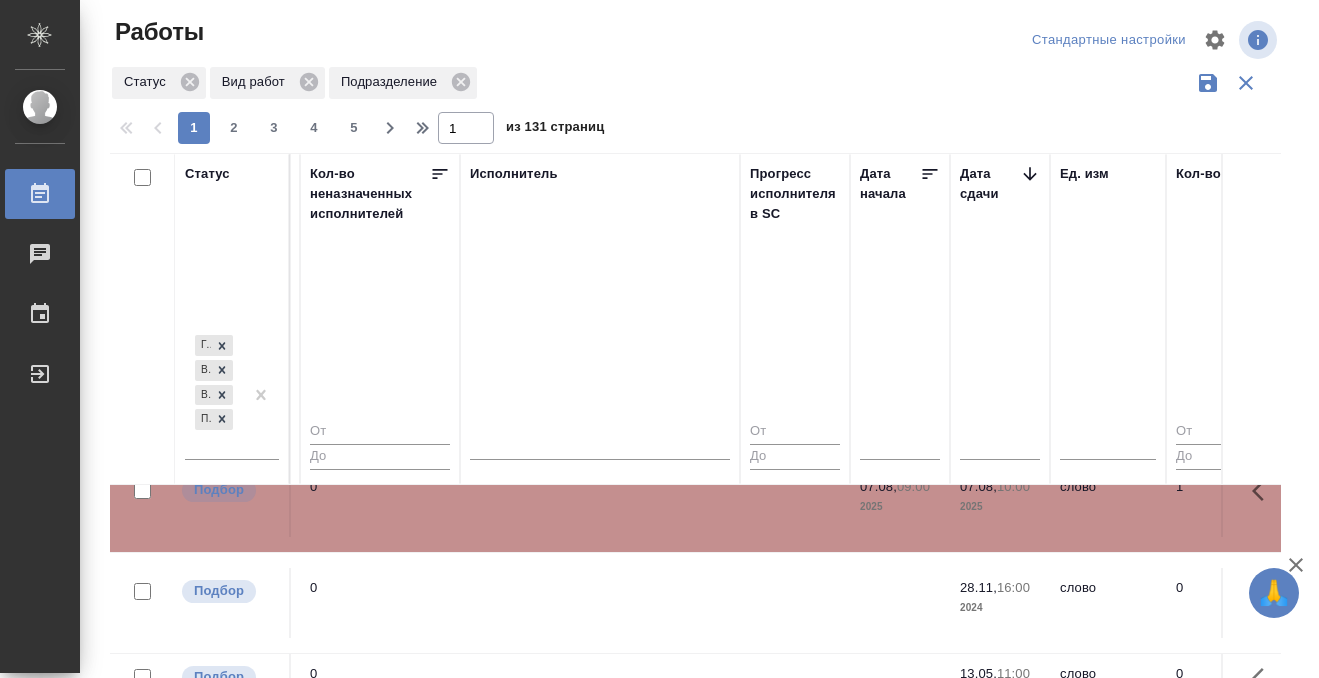 click 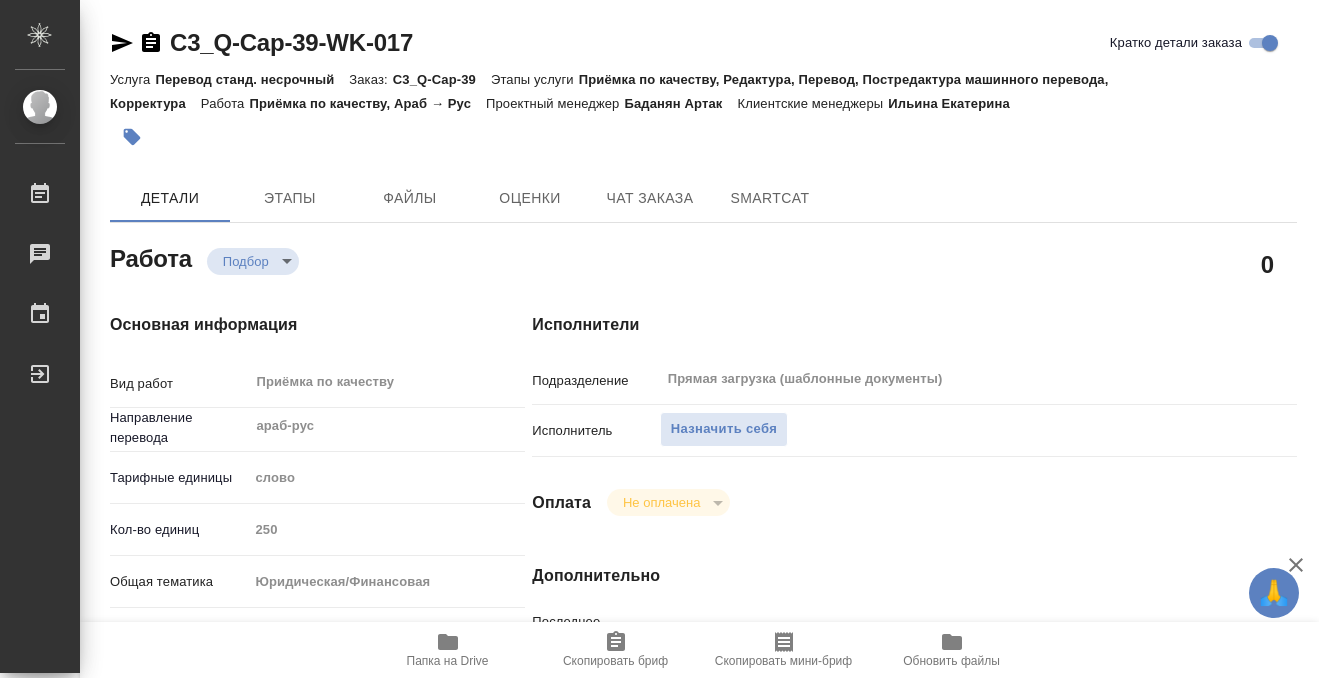 scroll, scrollTop: 0, scrollLeft: 0, axis: both 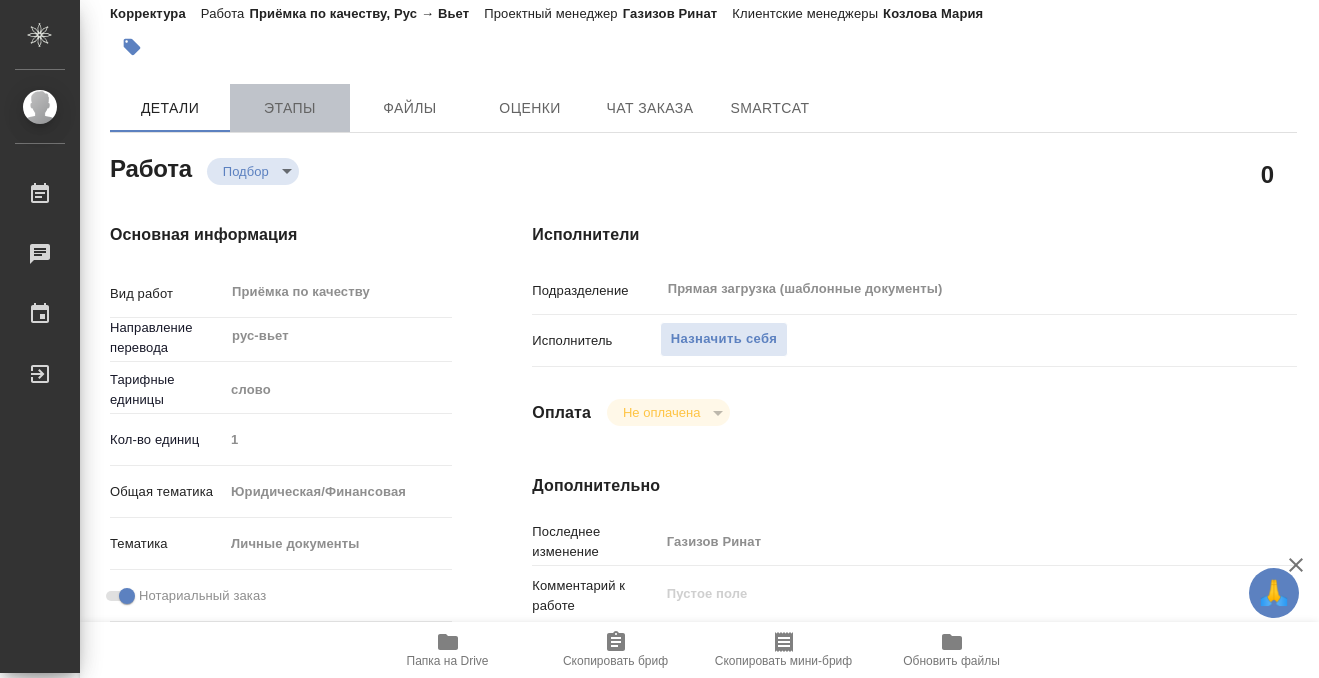 click on "Этапы" at bounding box center [290, 108] 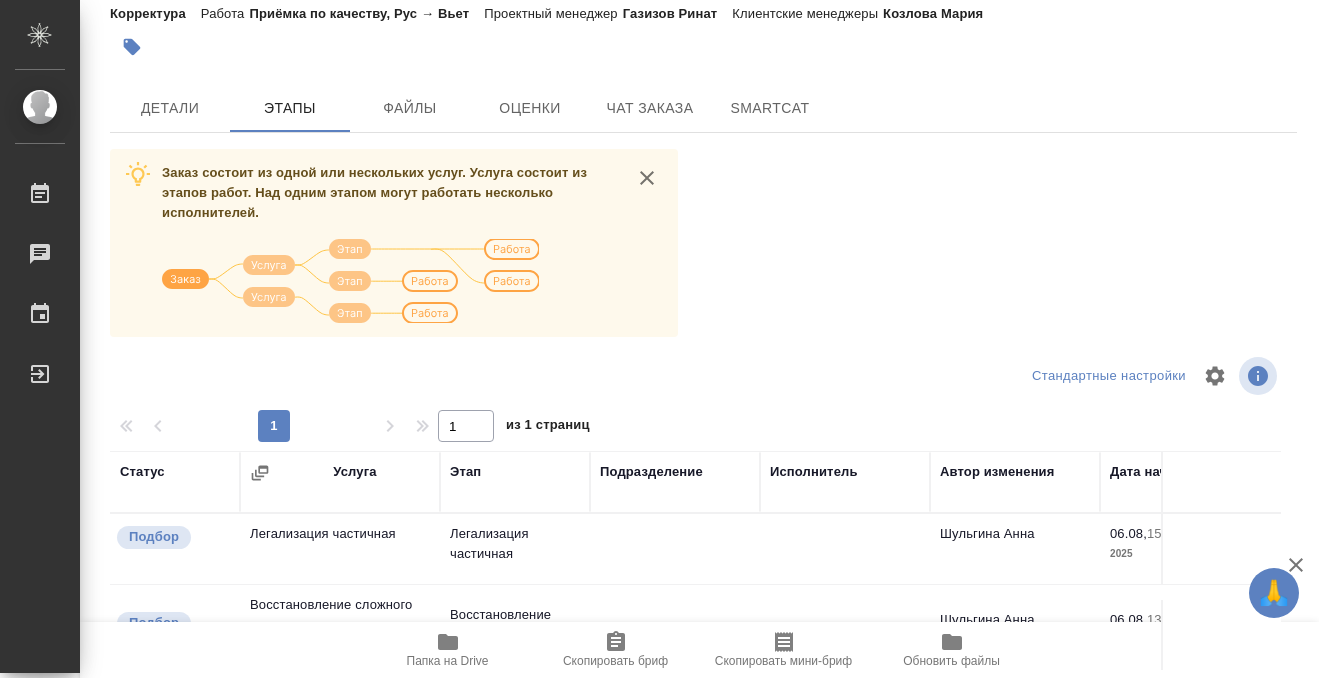 scroll, scrollTop: 364, scrollLeft: 0, axis: vertical 